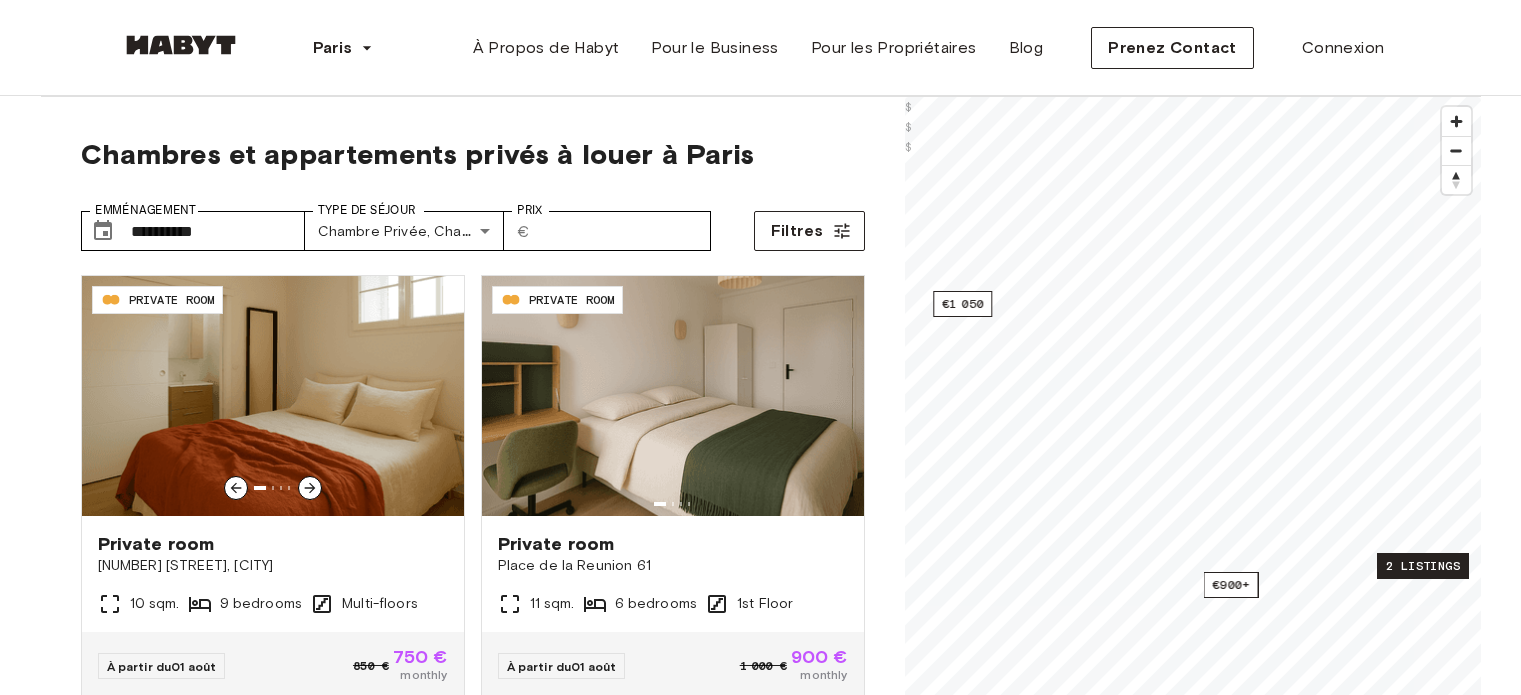 scroll, scrollTop: 0, scrollLeft: 0, axis: both 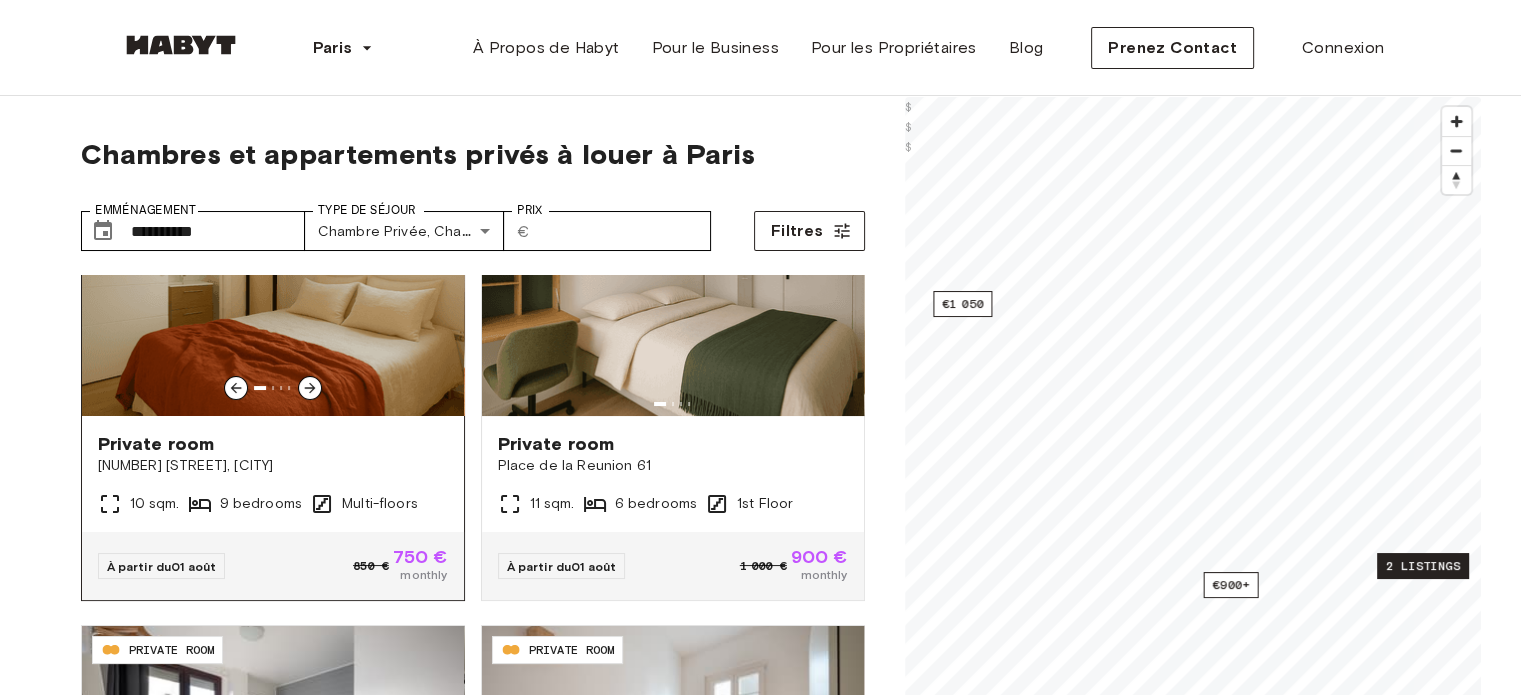 click 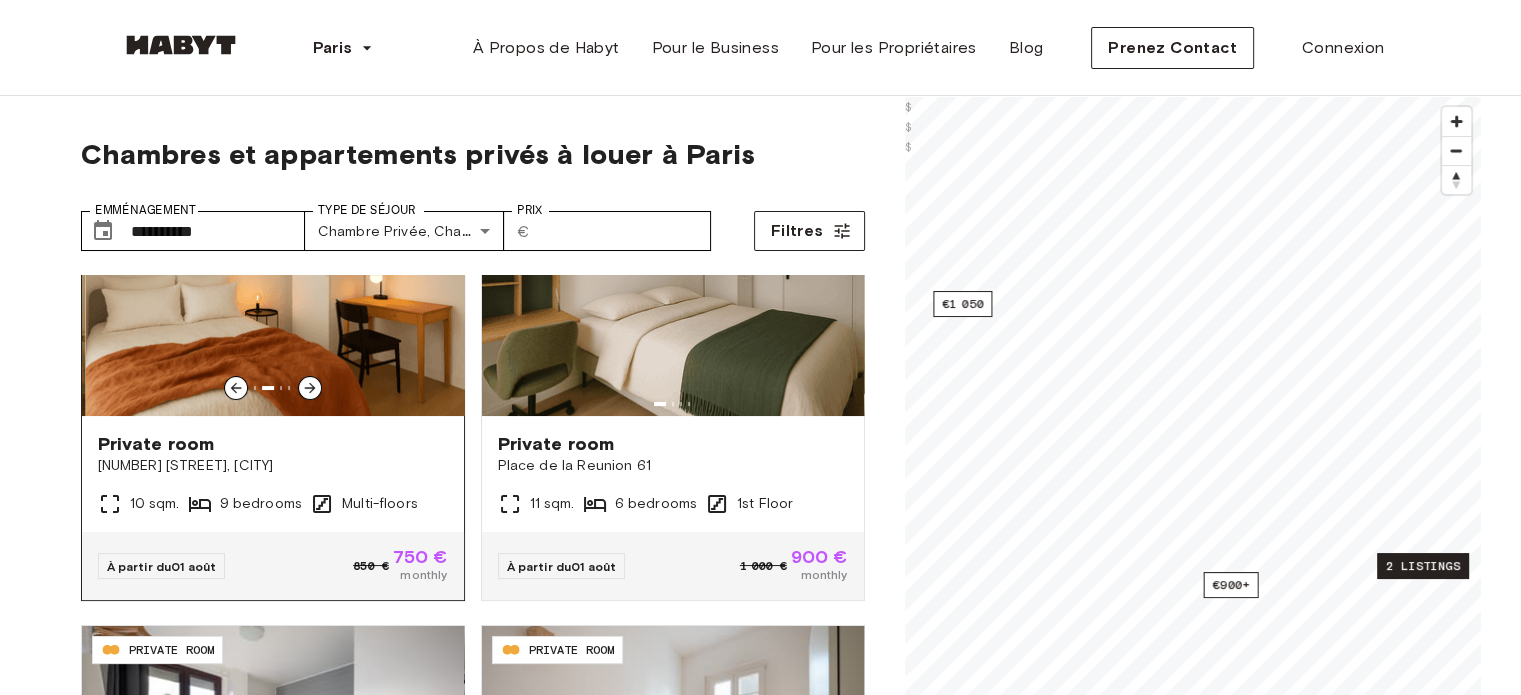click 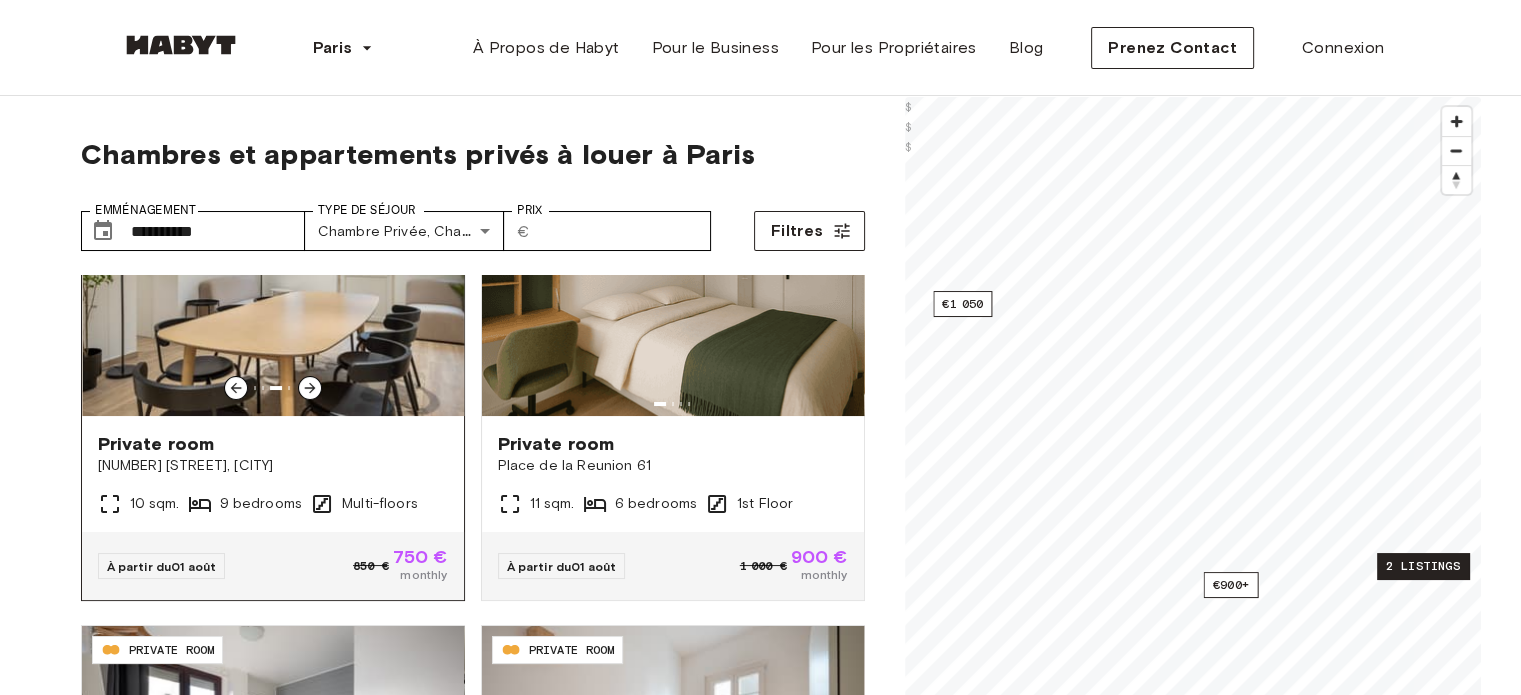 scroll, scrollTop: 19, scrollLeft: 0, axis: vertical 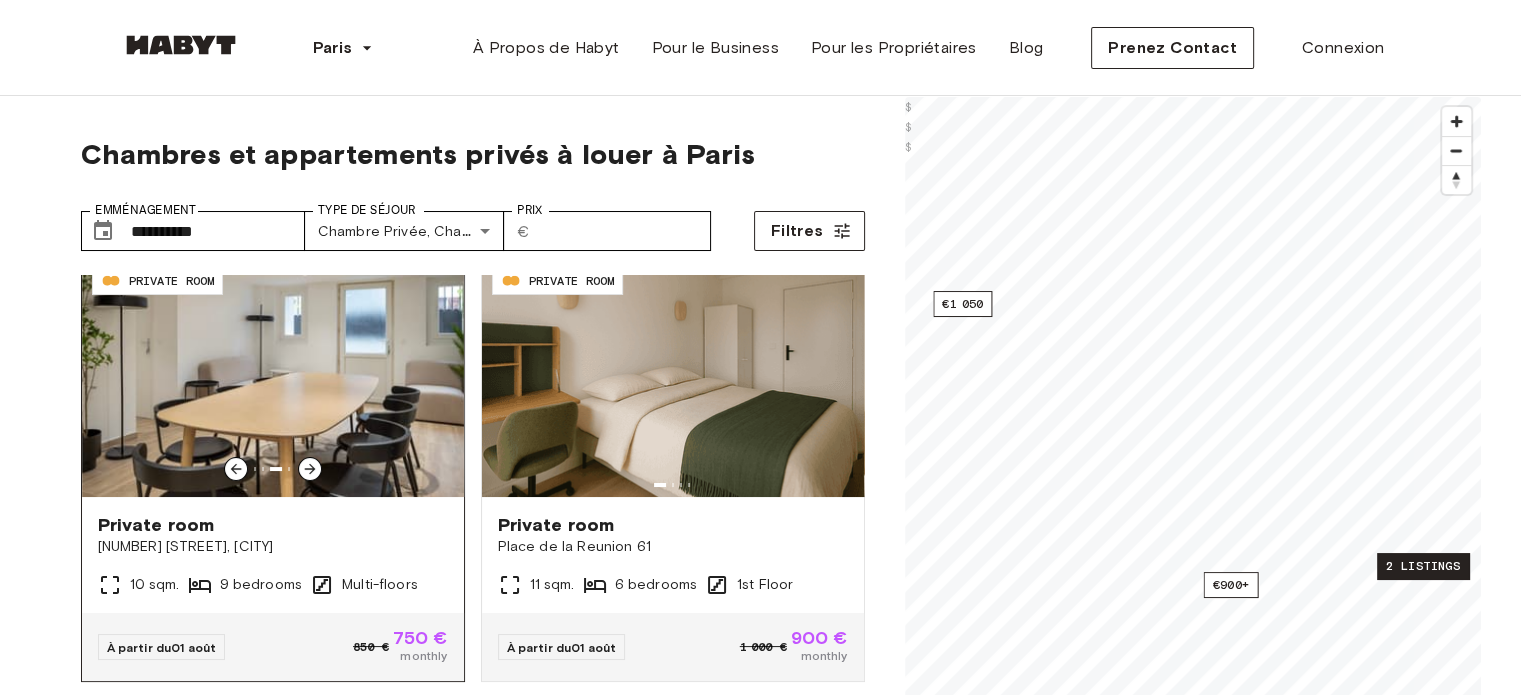 click at bounding box center [273, 377] 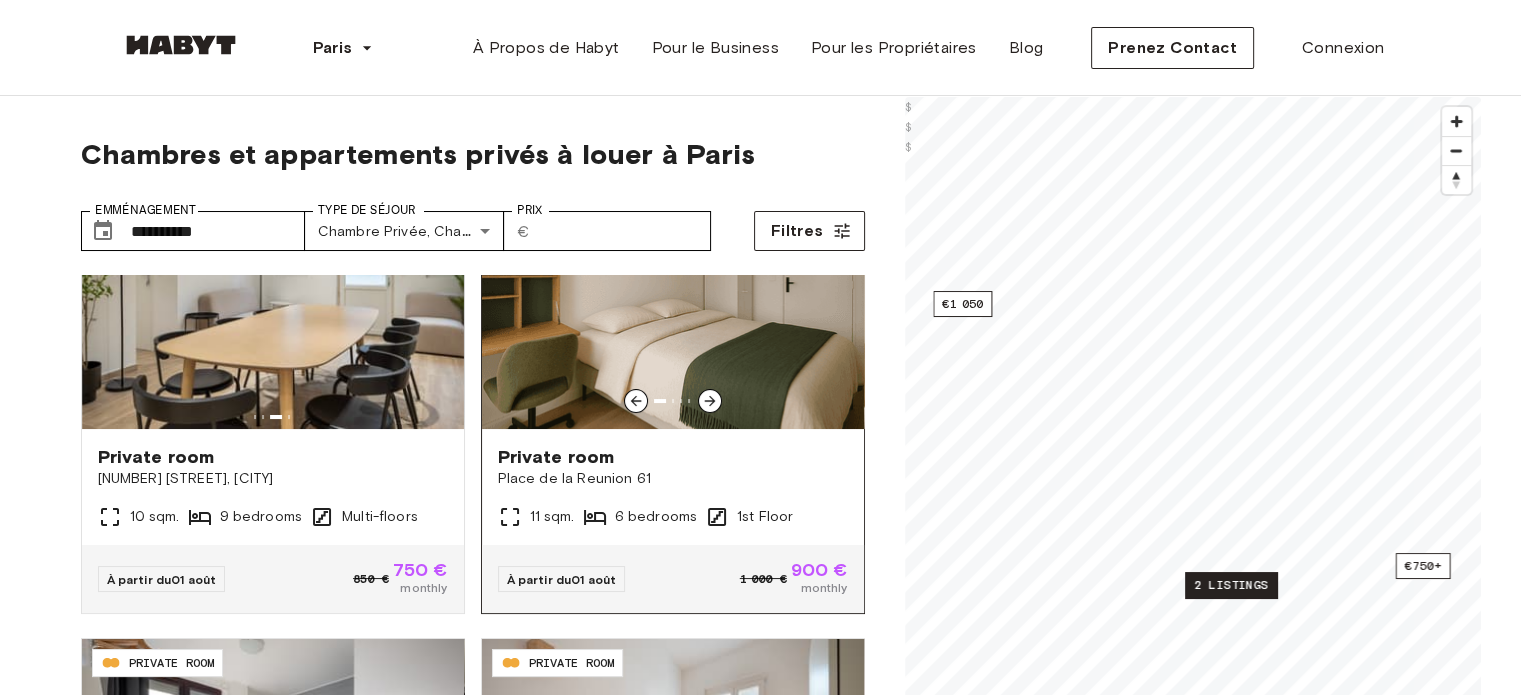 scroll, scrollTop: 72, scrollLeft: 0, axis: vertical 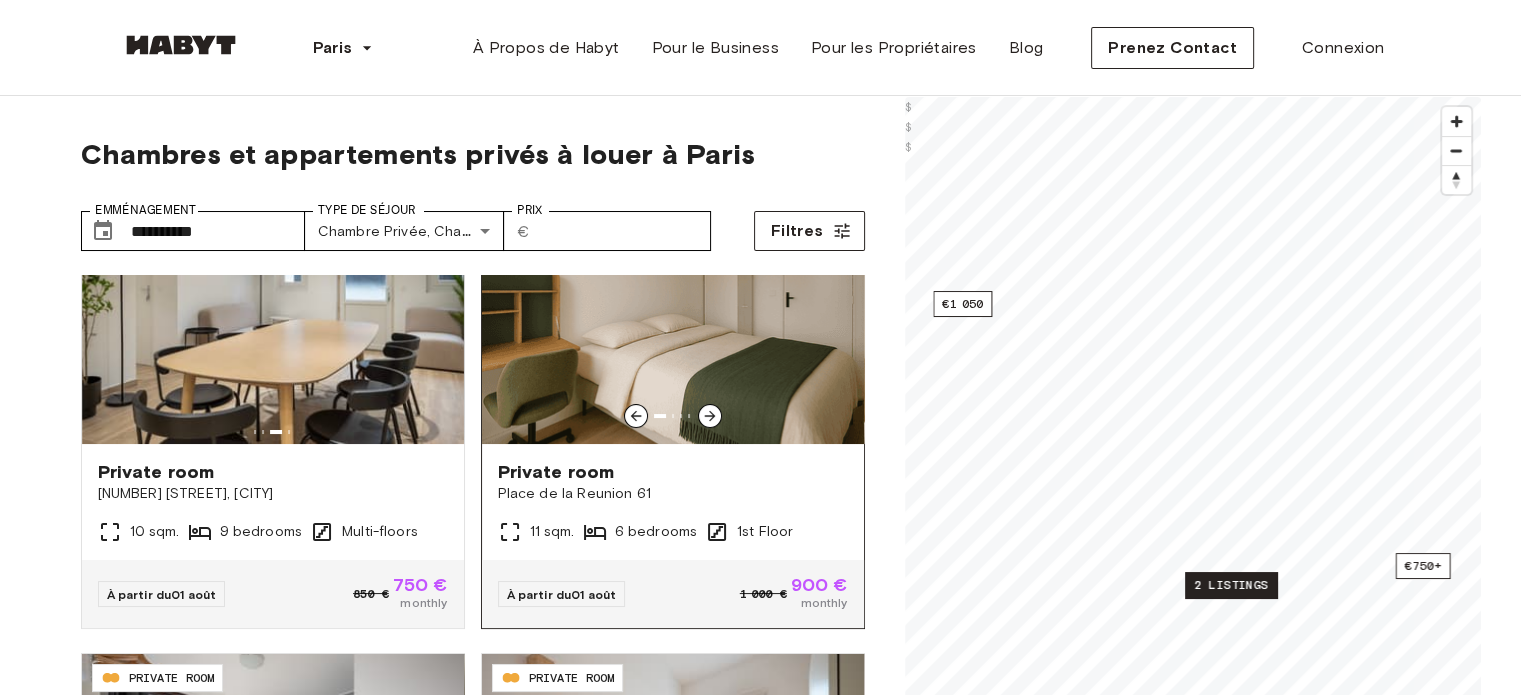 click 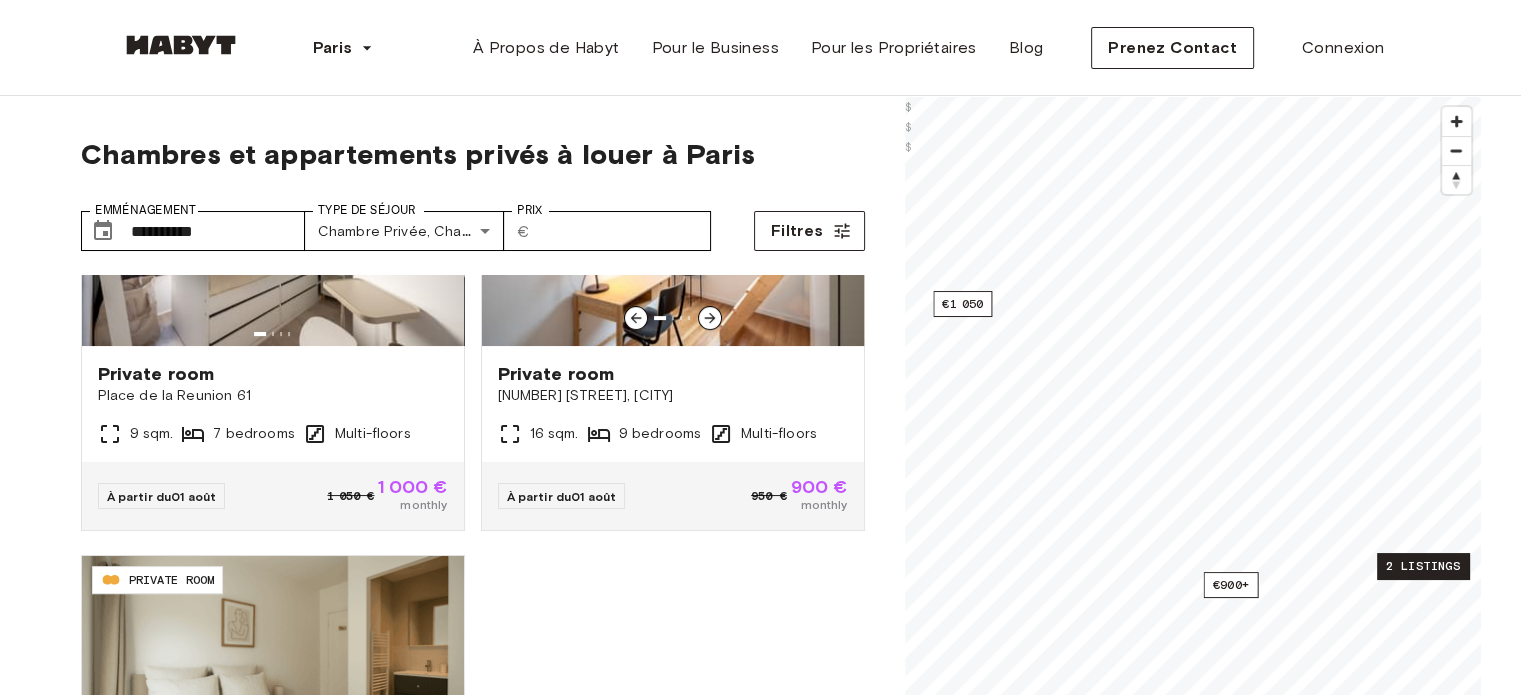 scroll, scrollTop: 684, scrollLeft: 0, axis: vertical 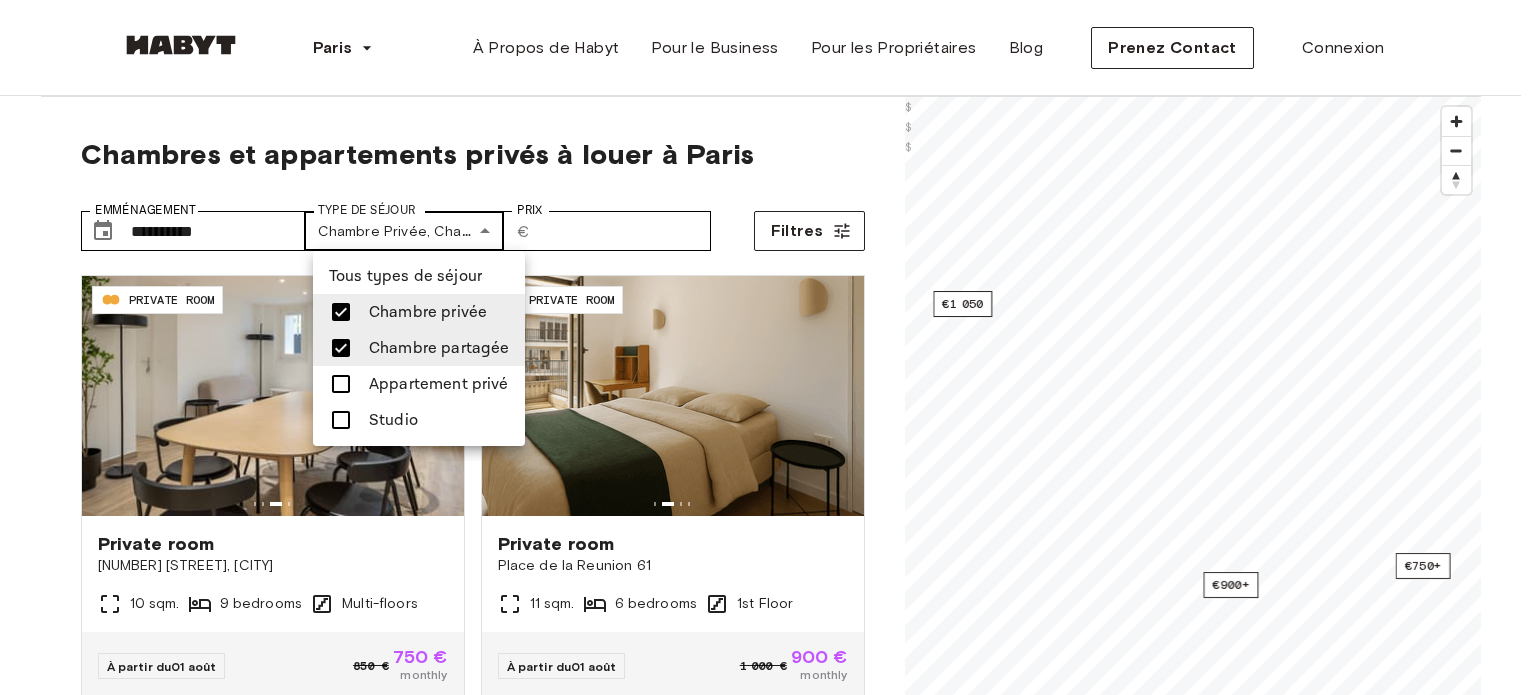 click on "**********" at bounding box center (768, 2424) 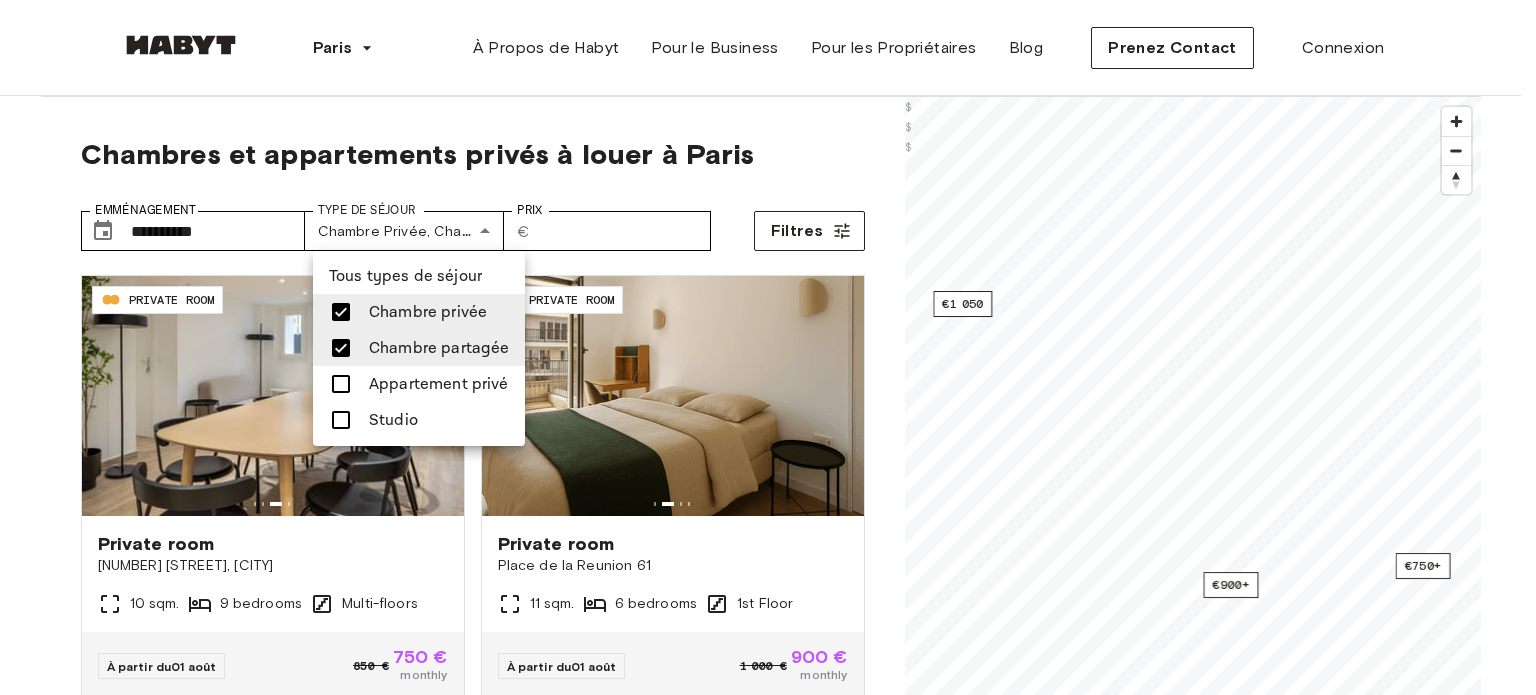 click at bounding box center [768, 347] 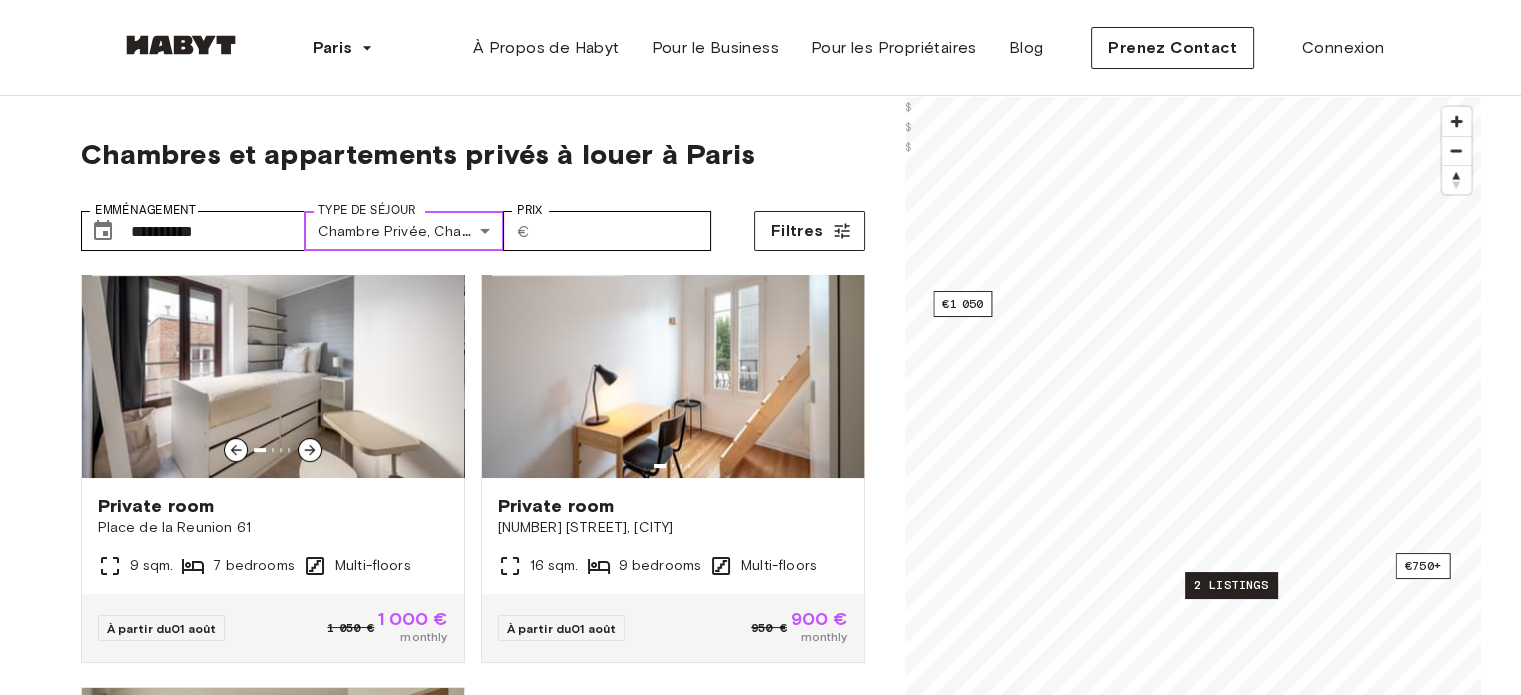 scroll, scrollTop: 684, scrollLeft: 0, axis: vertical 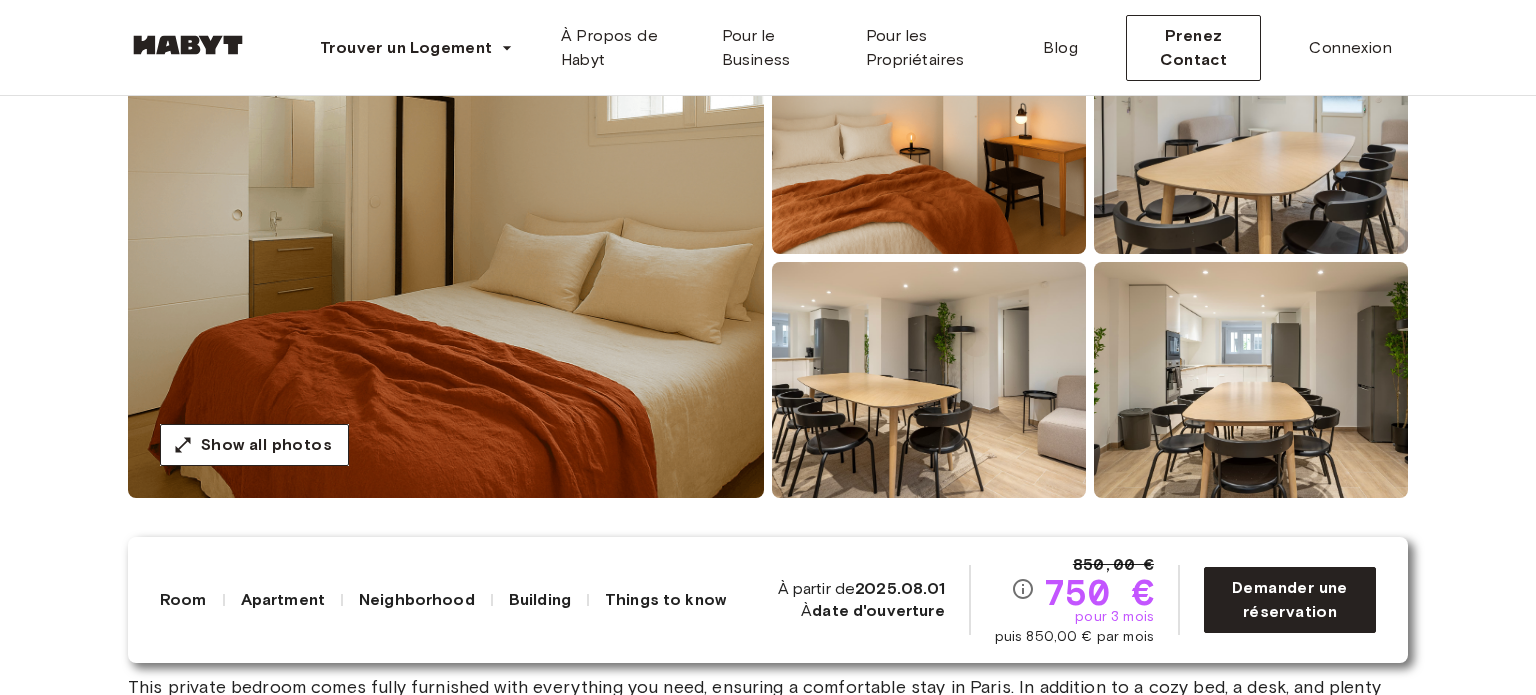 click at bounding box center [446, 258] 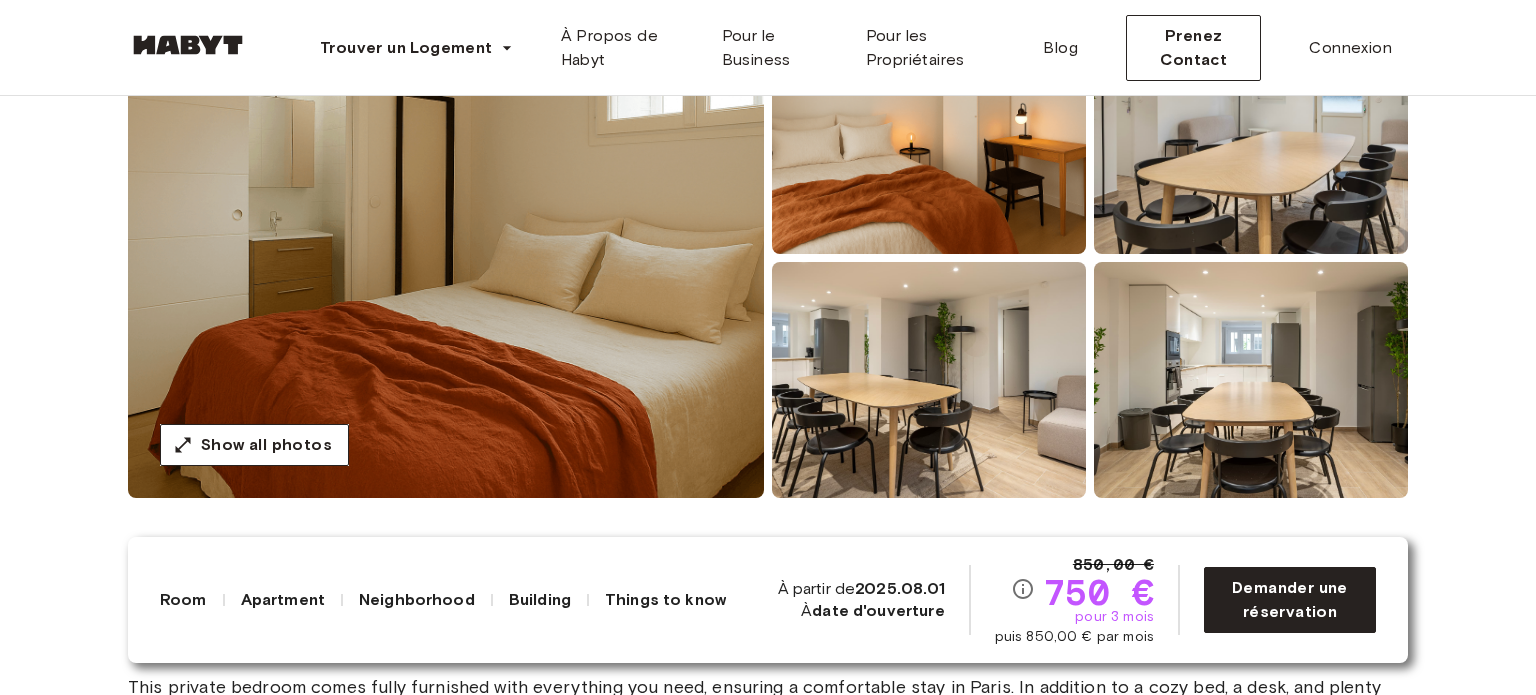 click at bounding box center [929, 380] 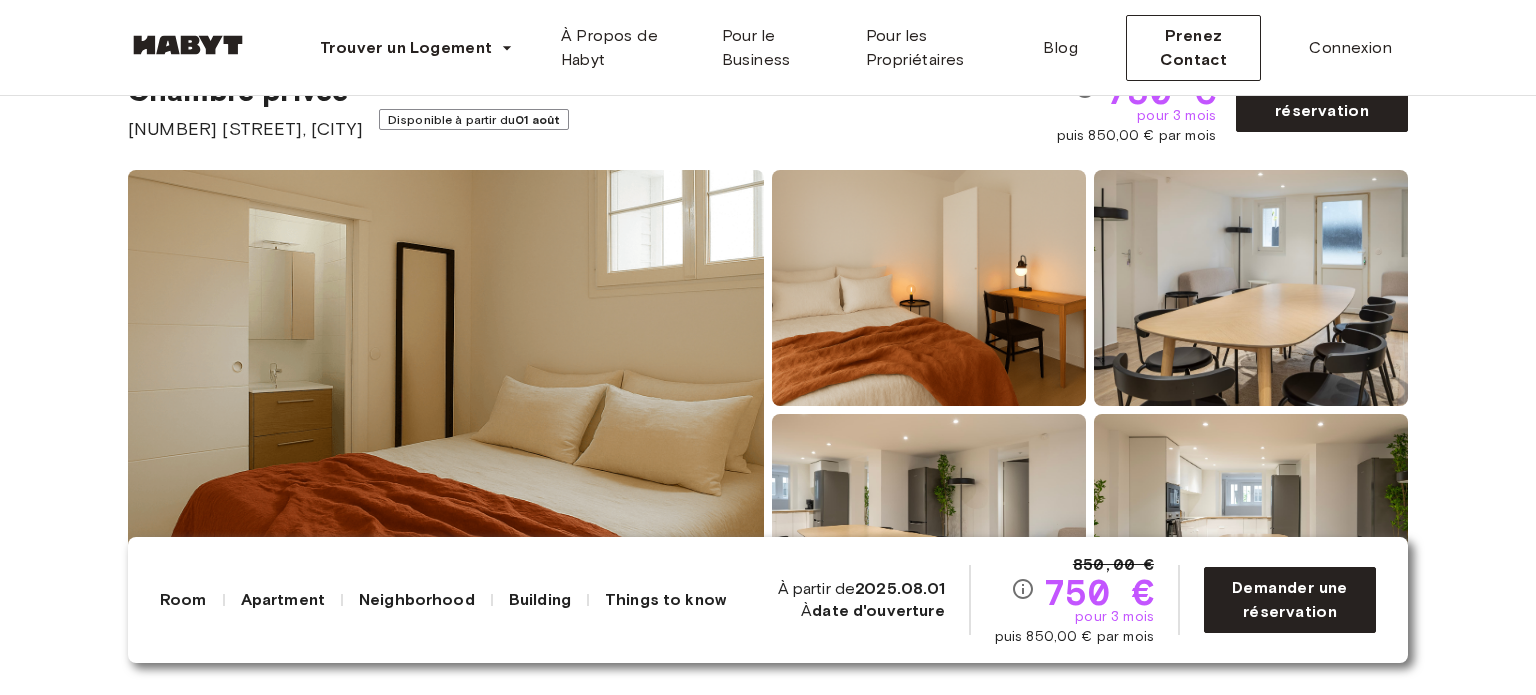 scroll, scrollTop: 88, scrollLeft: 0, axis: vertical 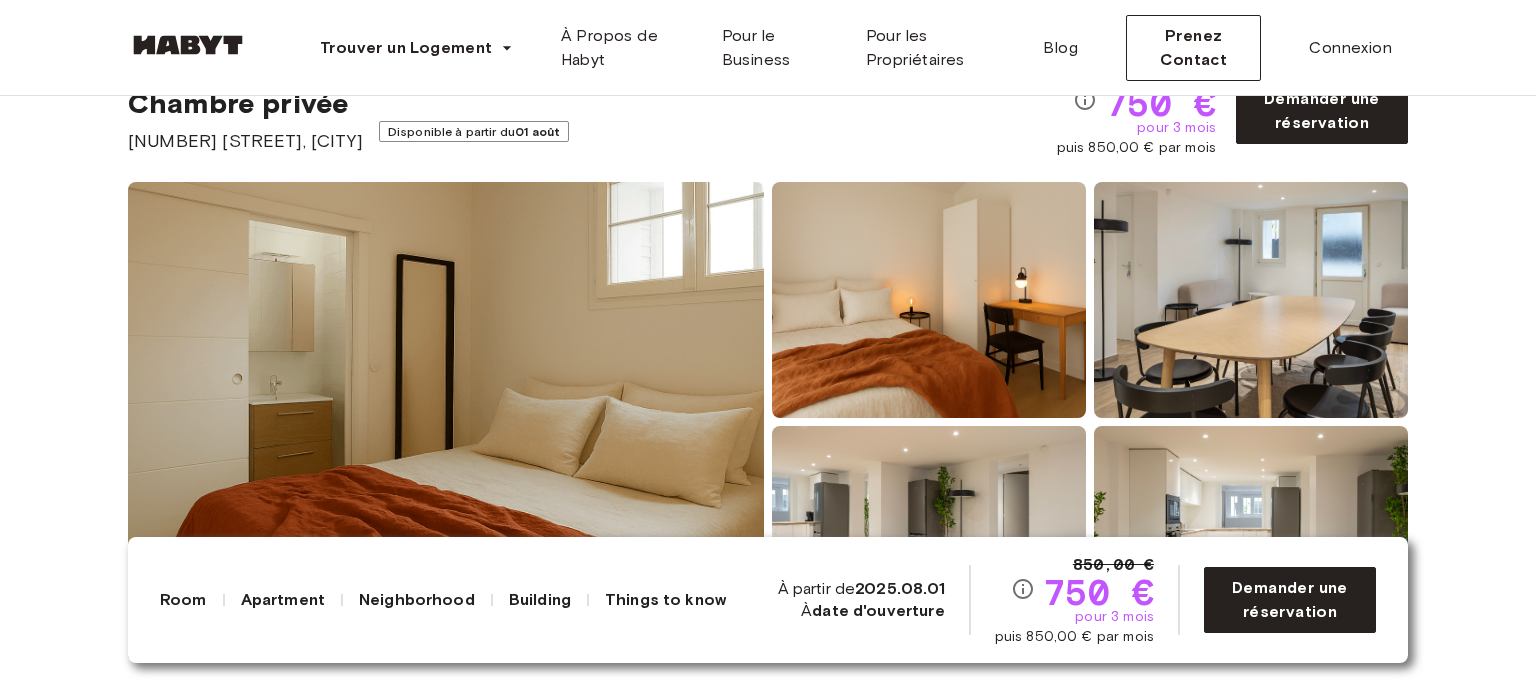 click at bounding box center [446, 422] 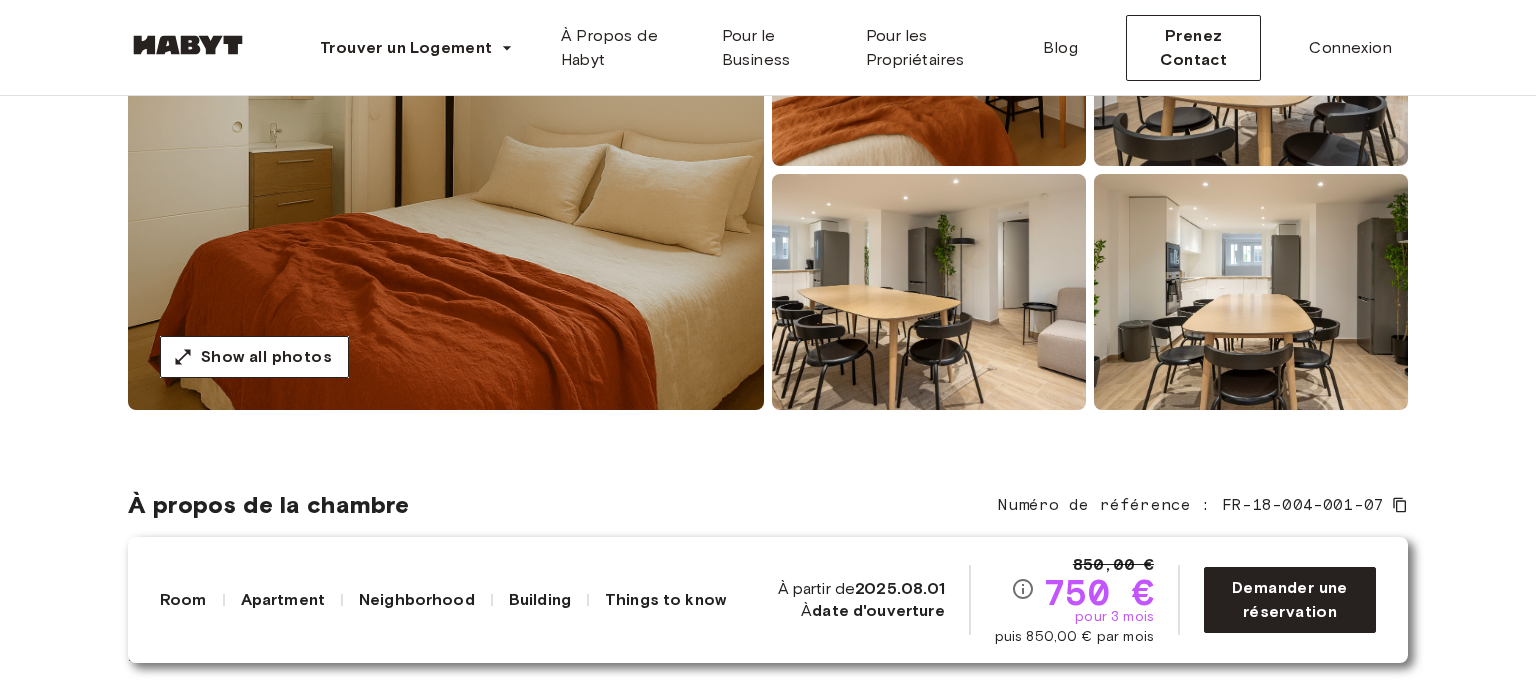 scroll, scrollTop: 359, scrollLeft: 0, axis: vertical 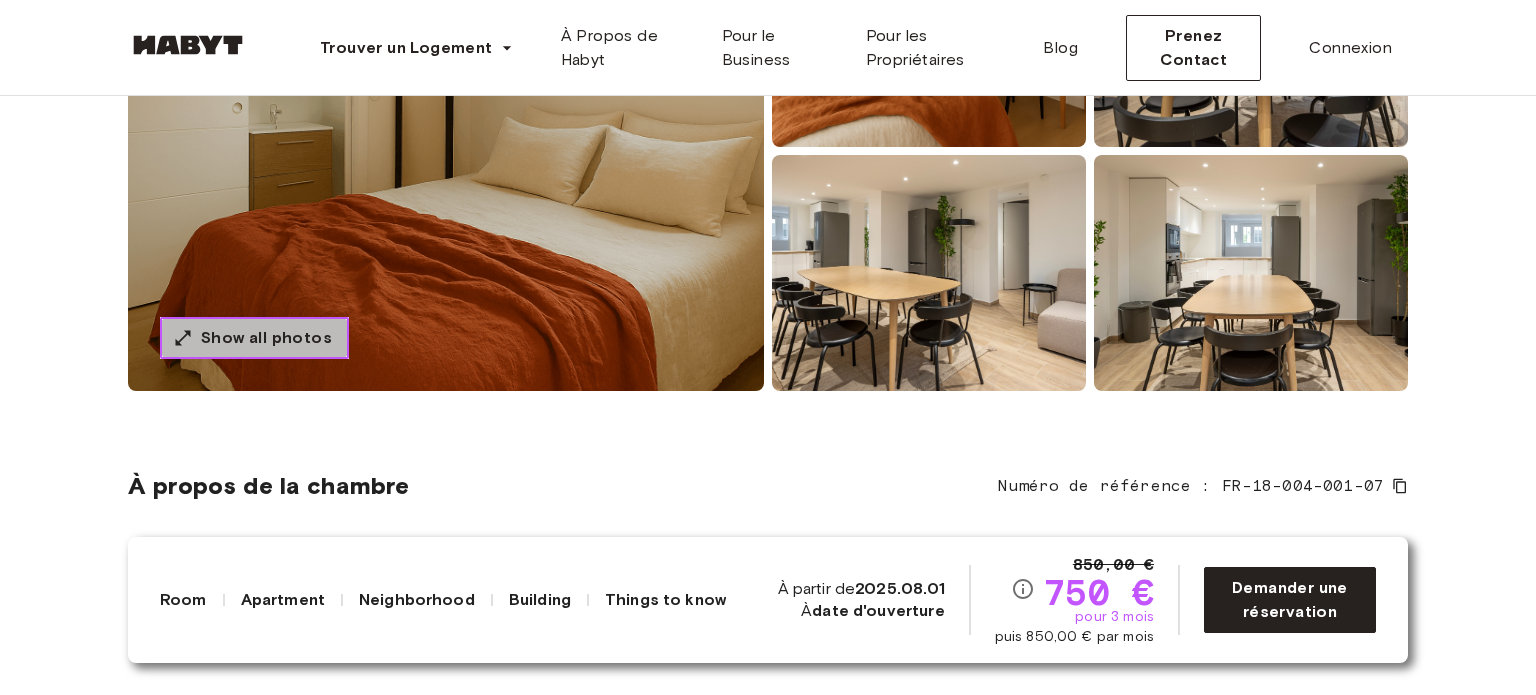 click on "Show all photos" at bounding box center [266, 338] 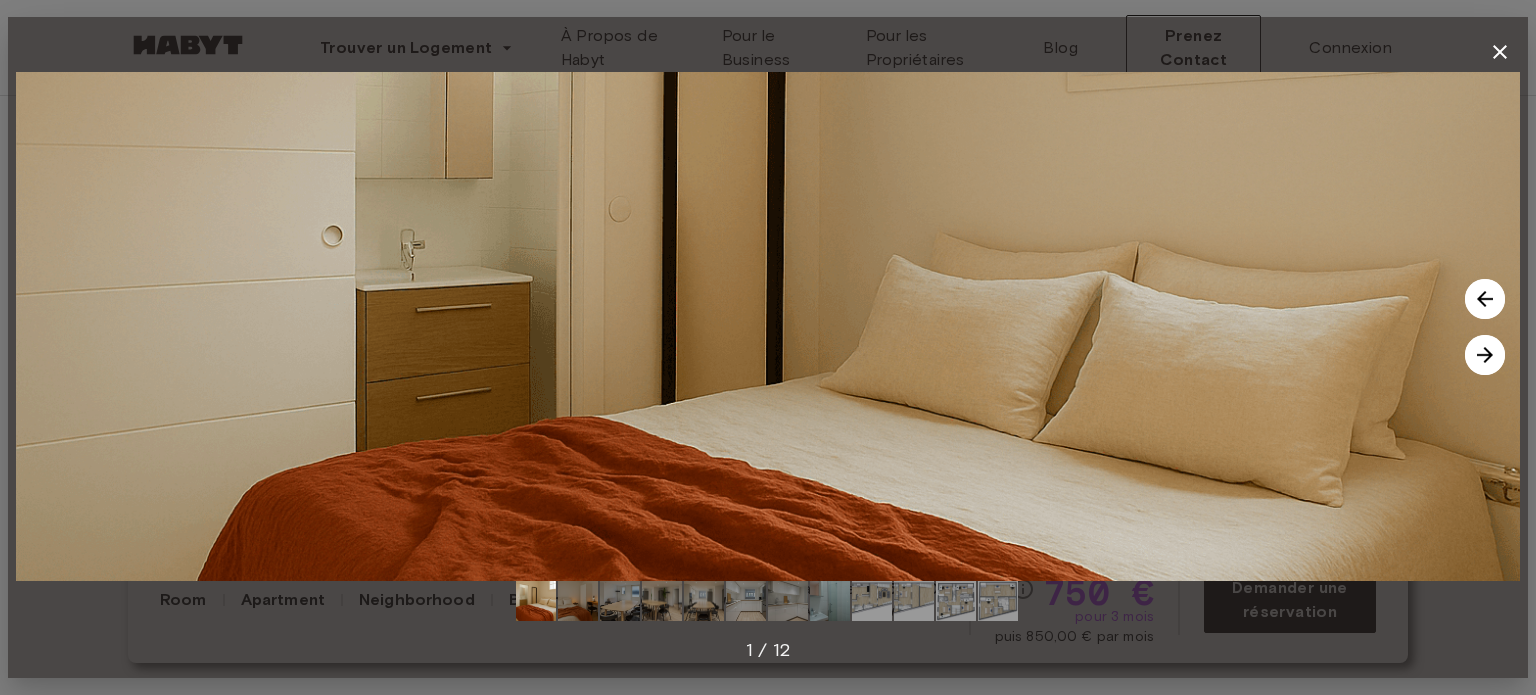 click at bounding box center [578, 601] 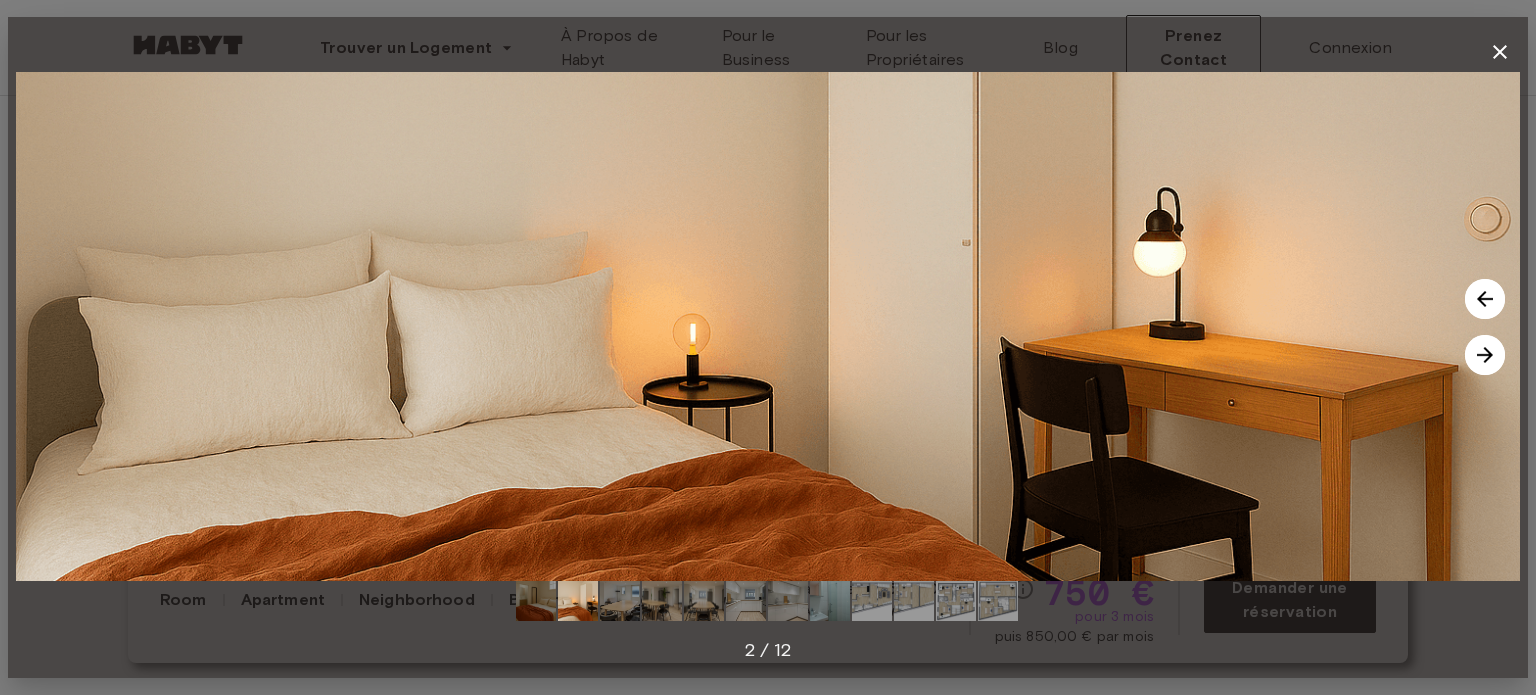 click at bounding box center (620, 601) 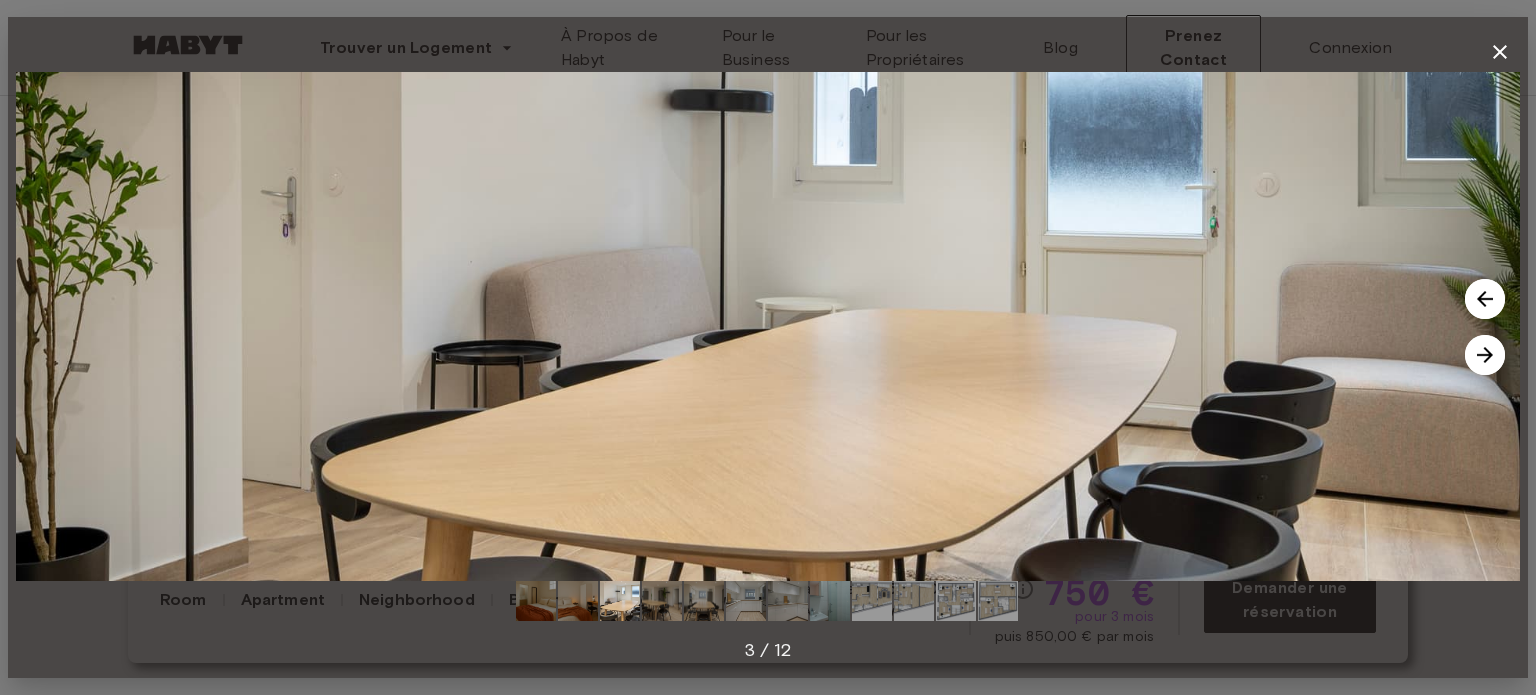 click at bounding box center [662, 601] 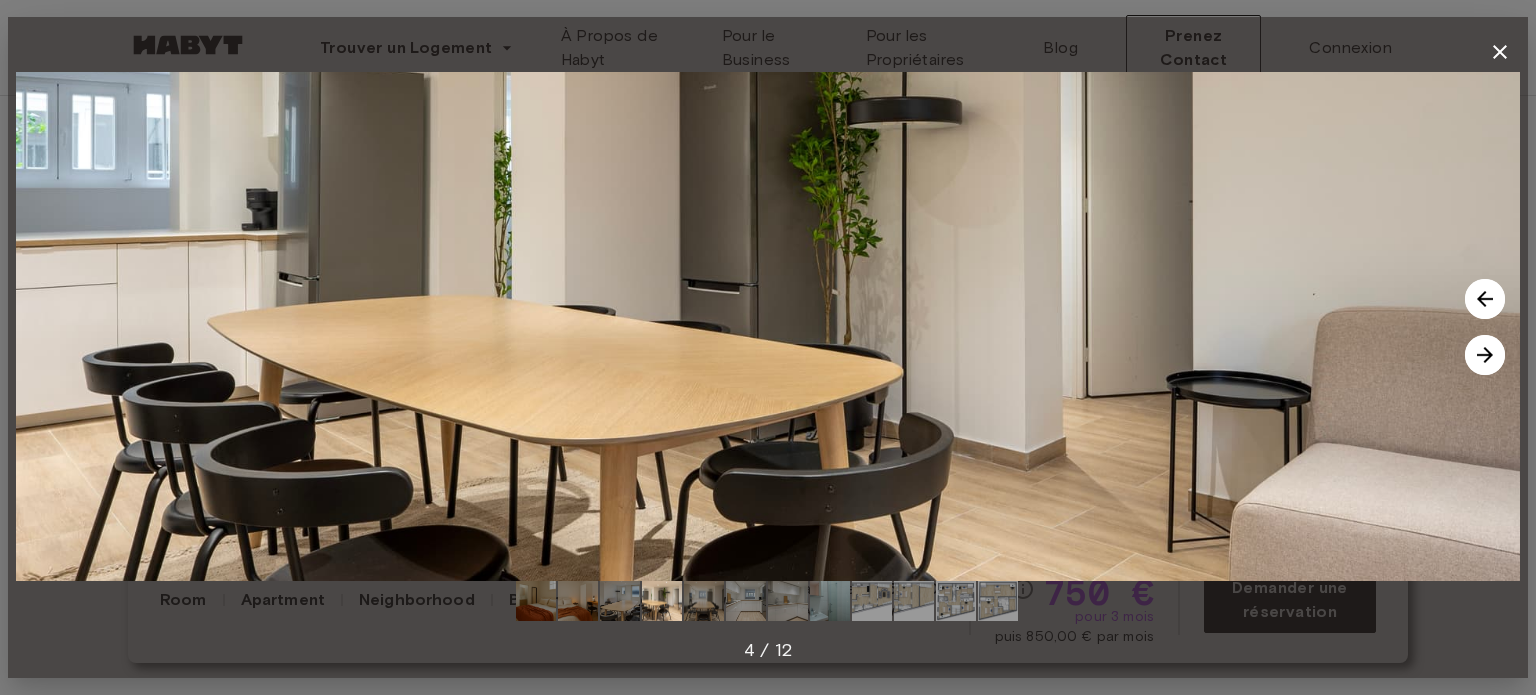 click at bounding box center (704, 601) 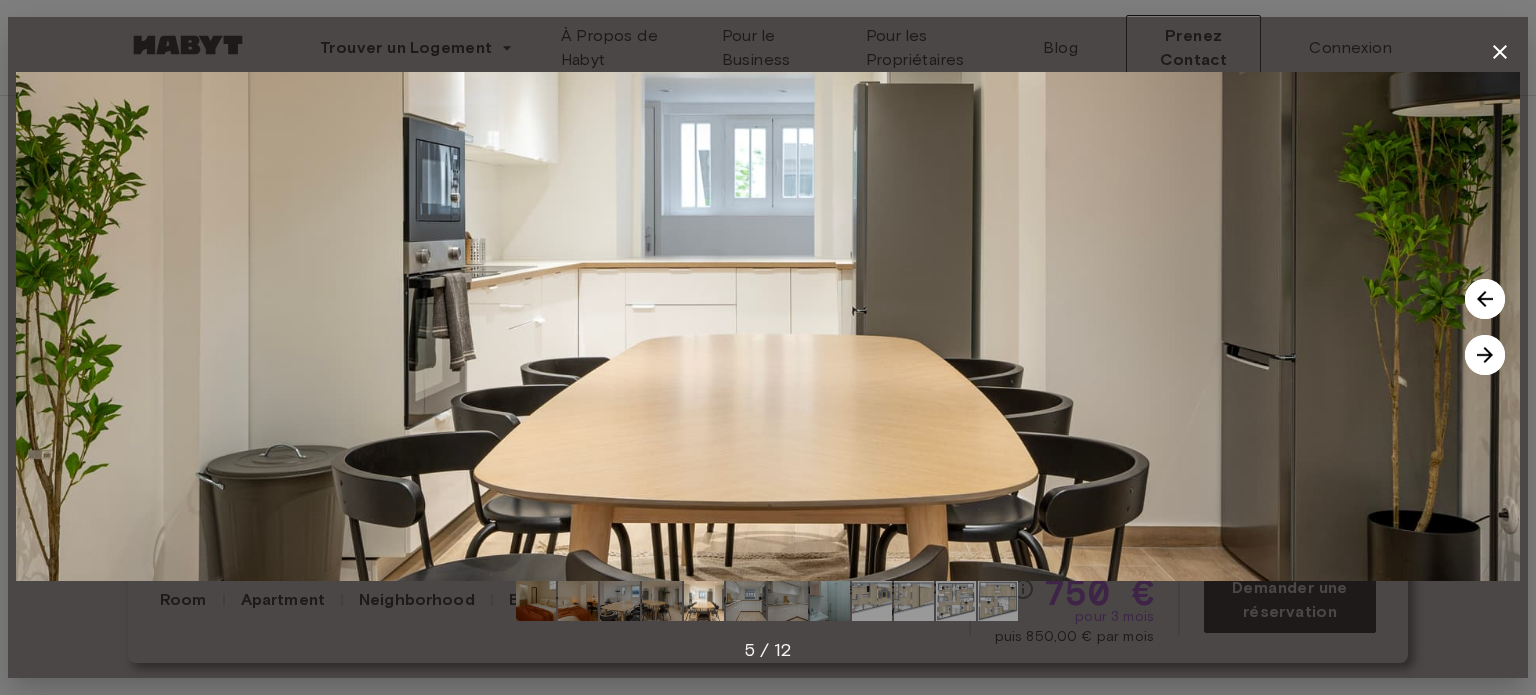 click at bounding box center (746, 601) 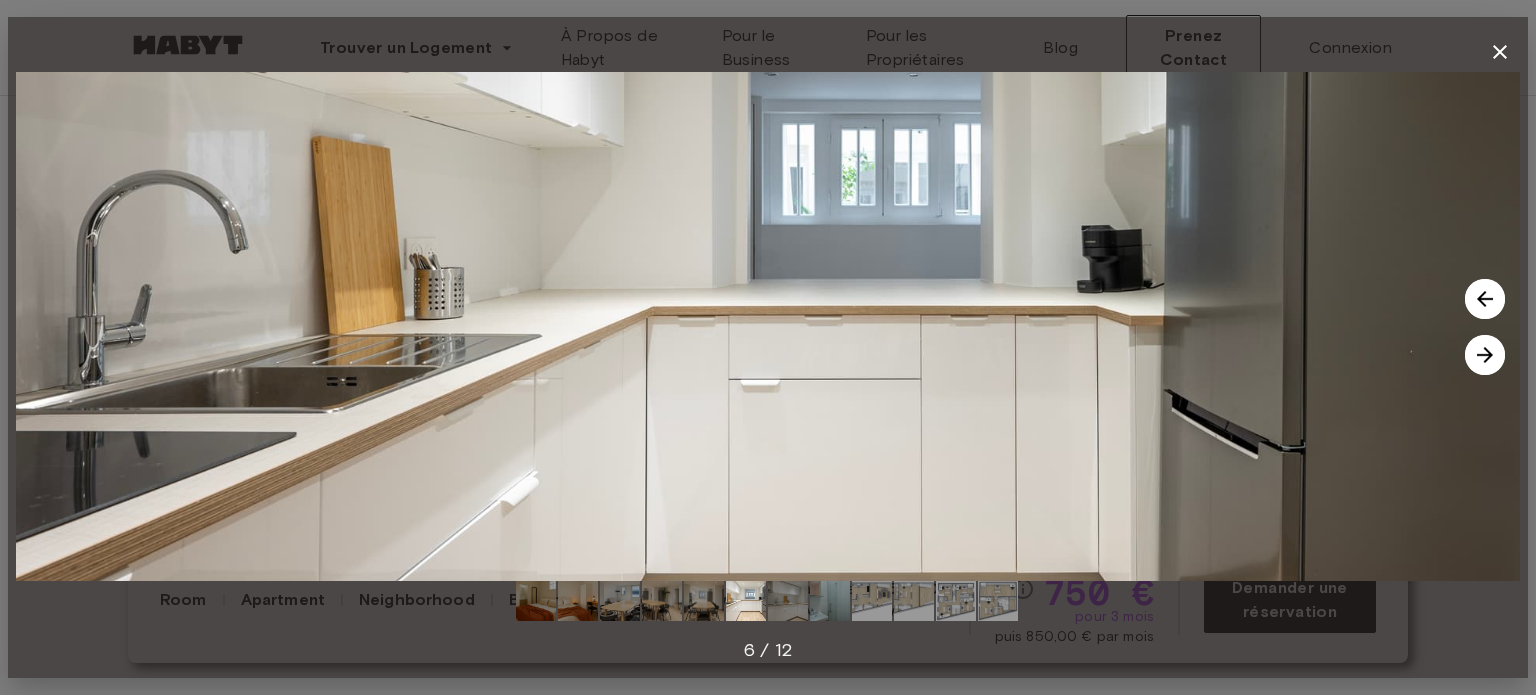 click at bounding box center (788, 601) 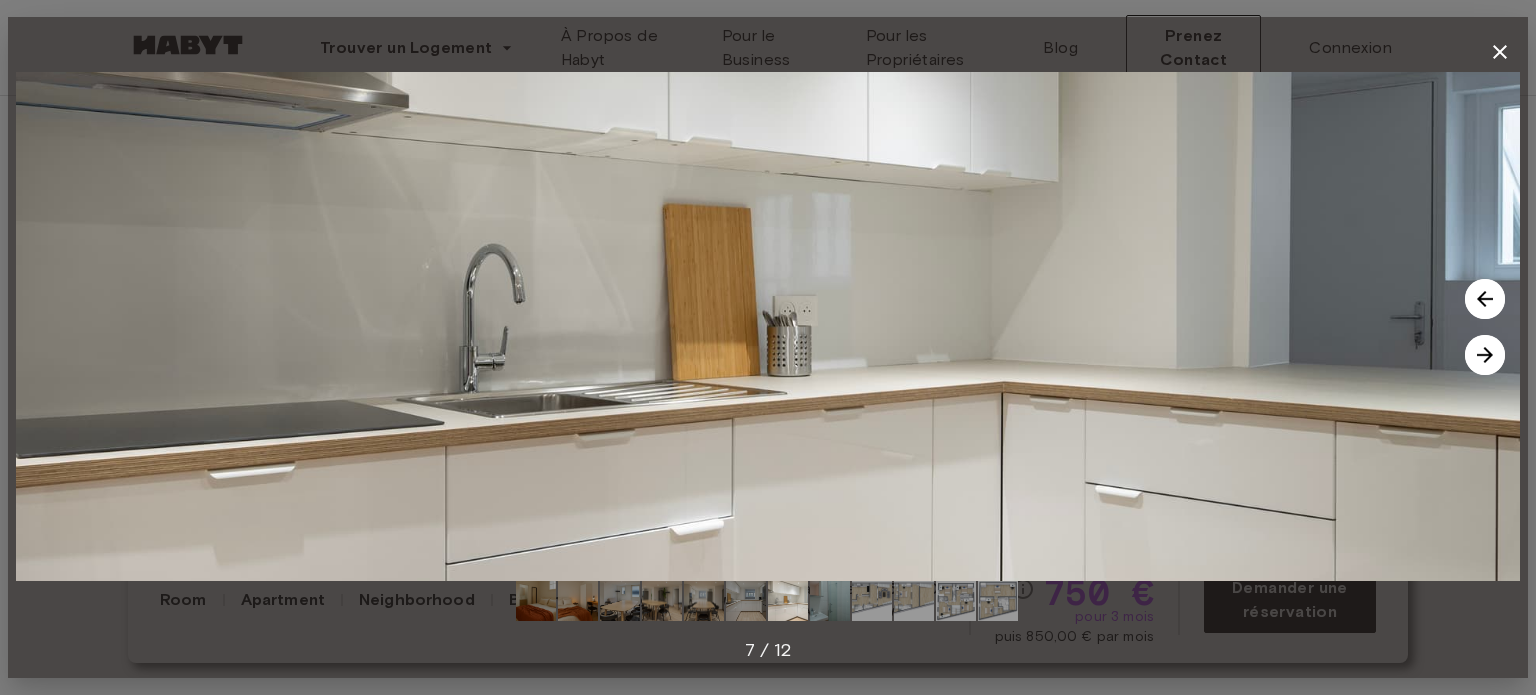 click at bounding box center (830, 601) 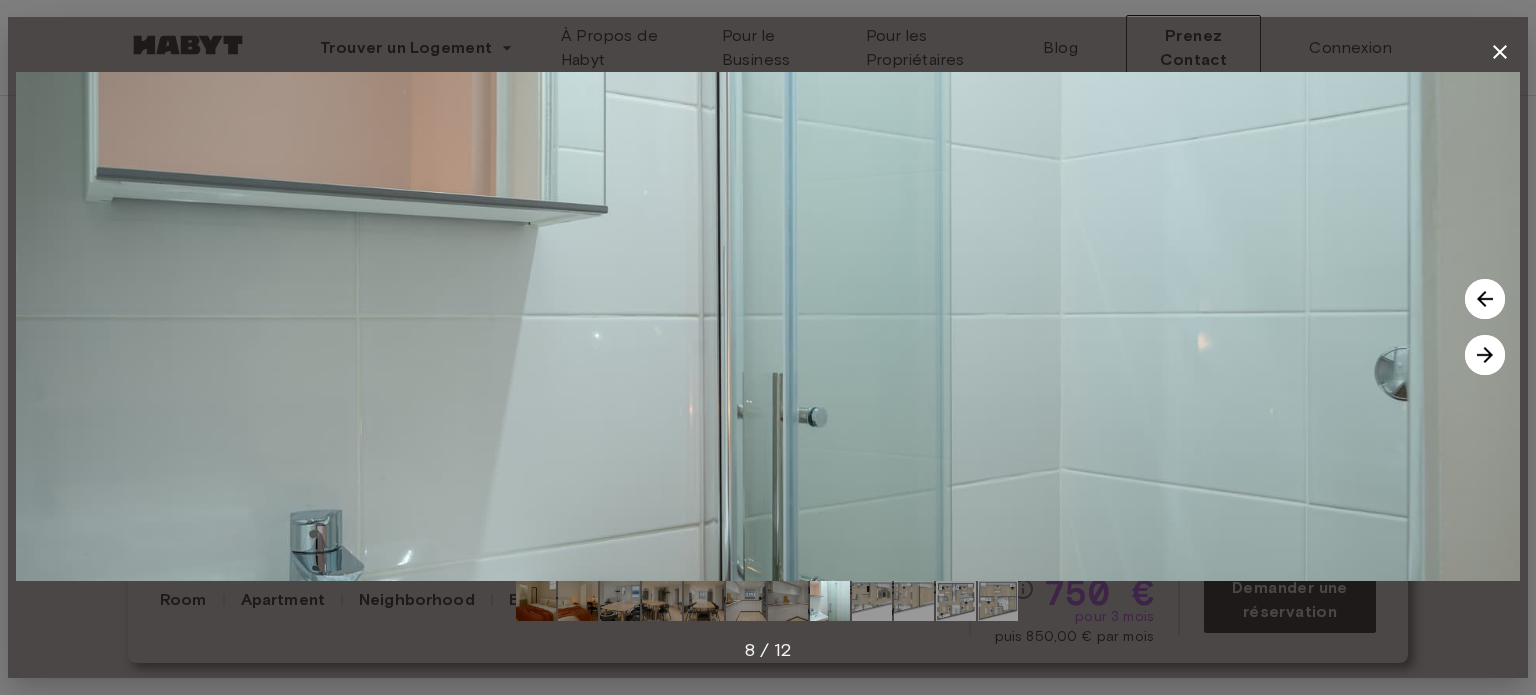 click at bounding box center [872, 601] 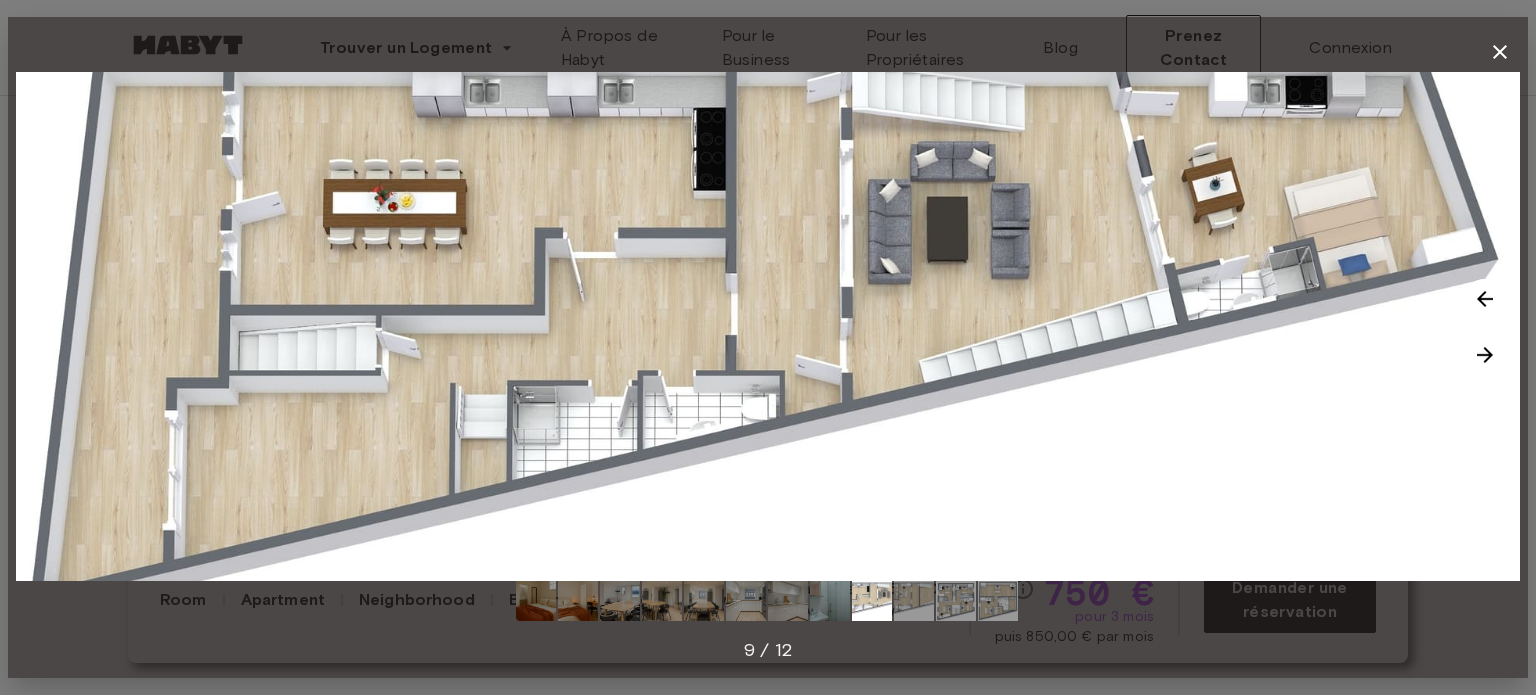 click at bounding box center [914, 601] 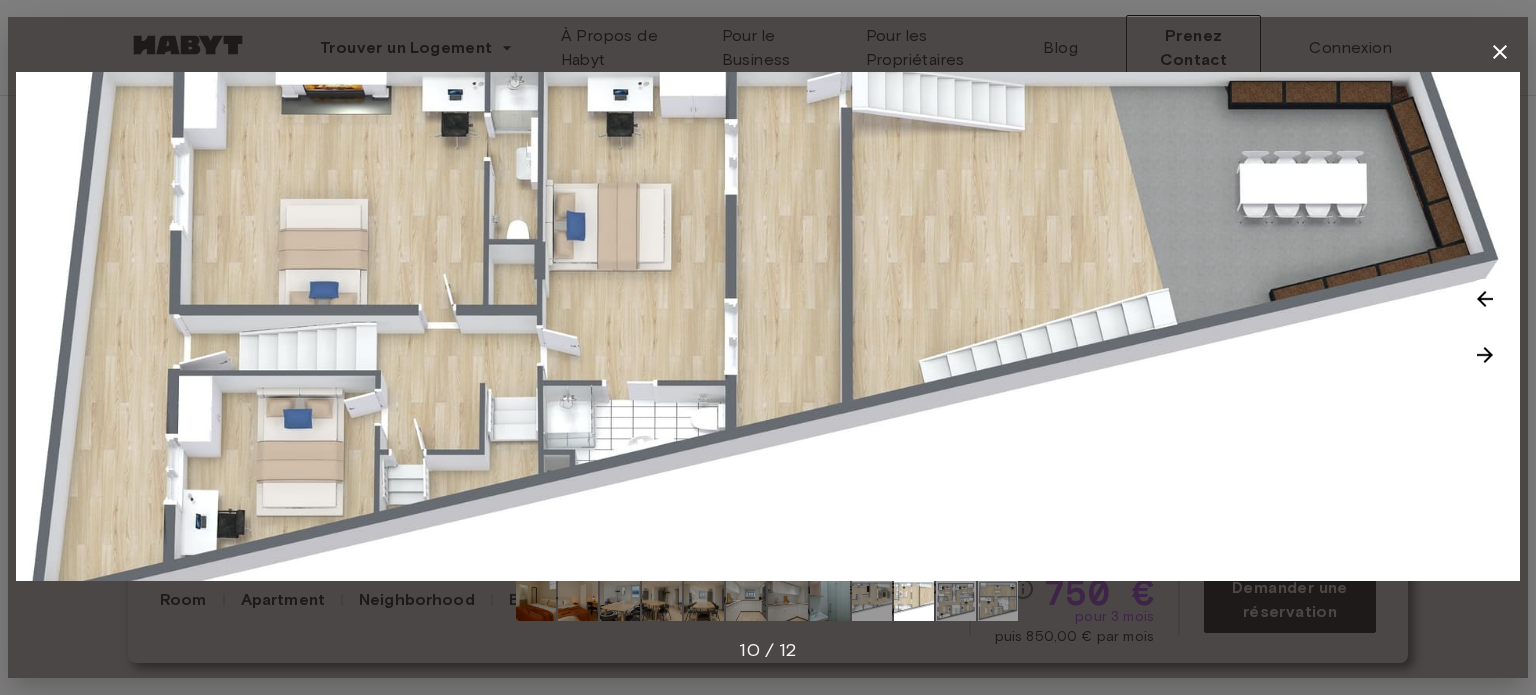 click at bounding box center [956, 601] 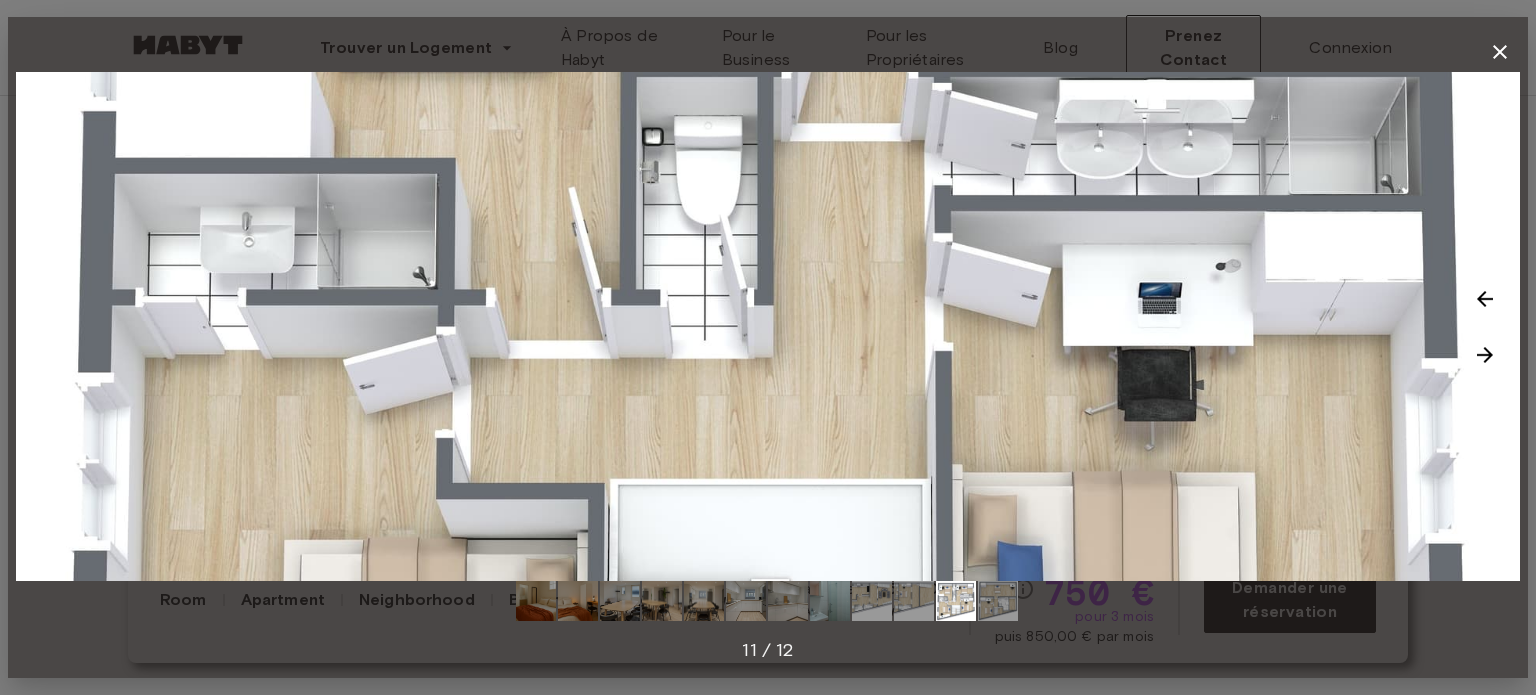 click at bounding box center [998, 601] 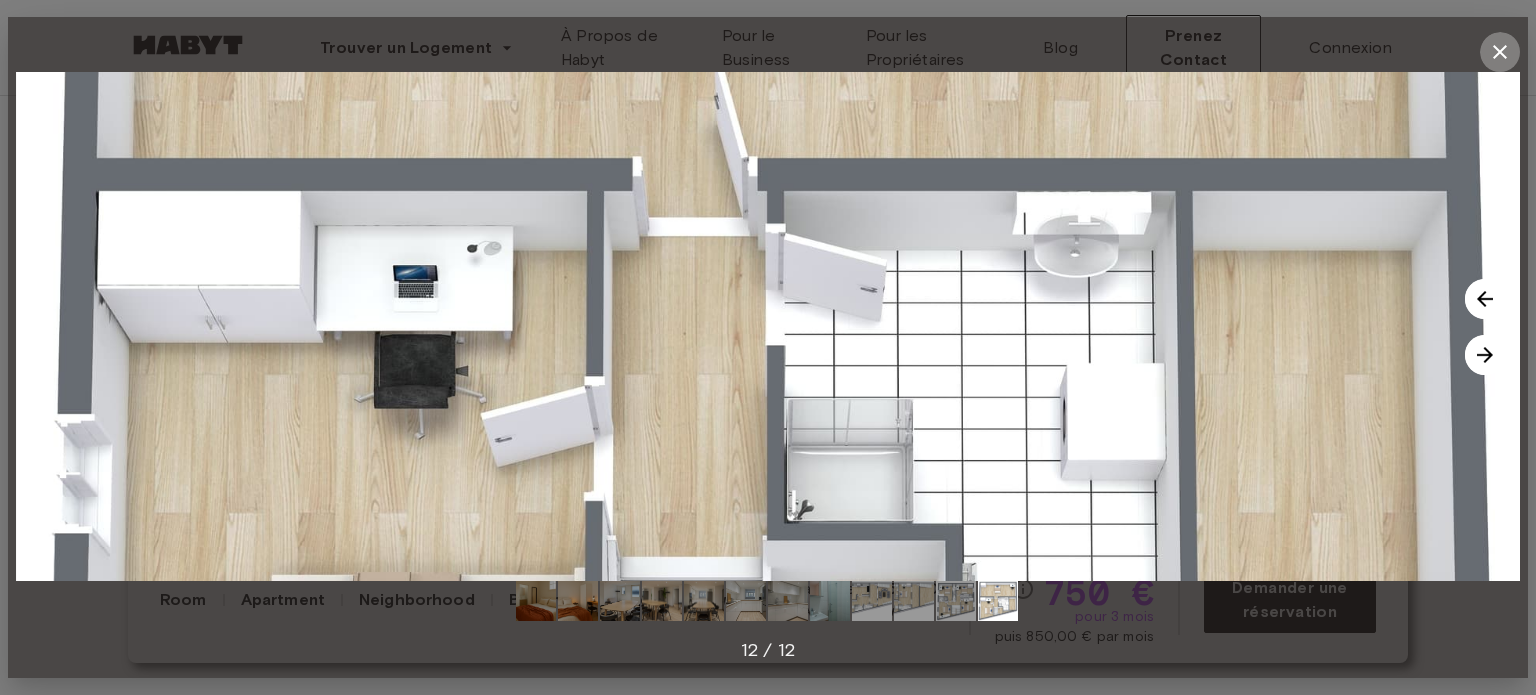 click 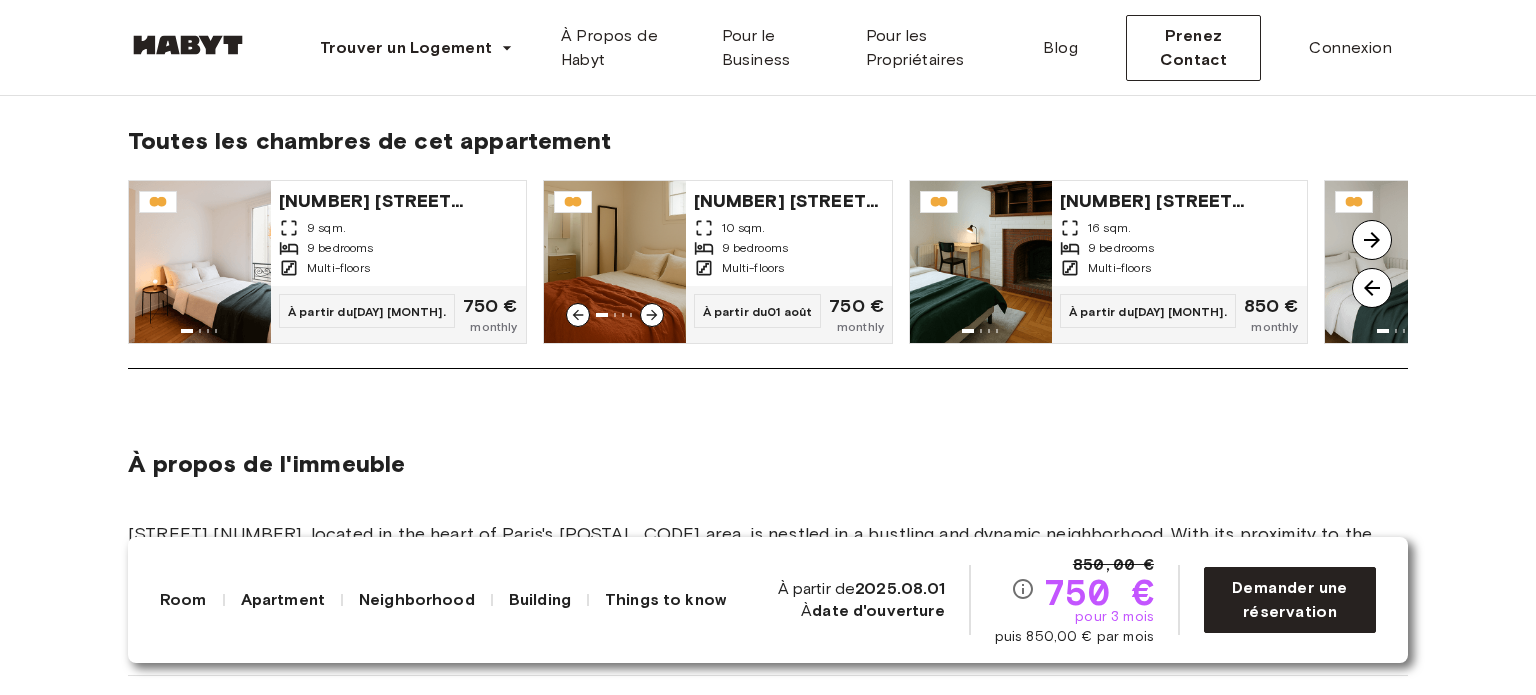 scroll, scrollTop: 1843, scrollLeft: 0, axis: vertical 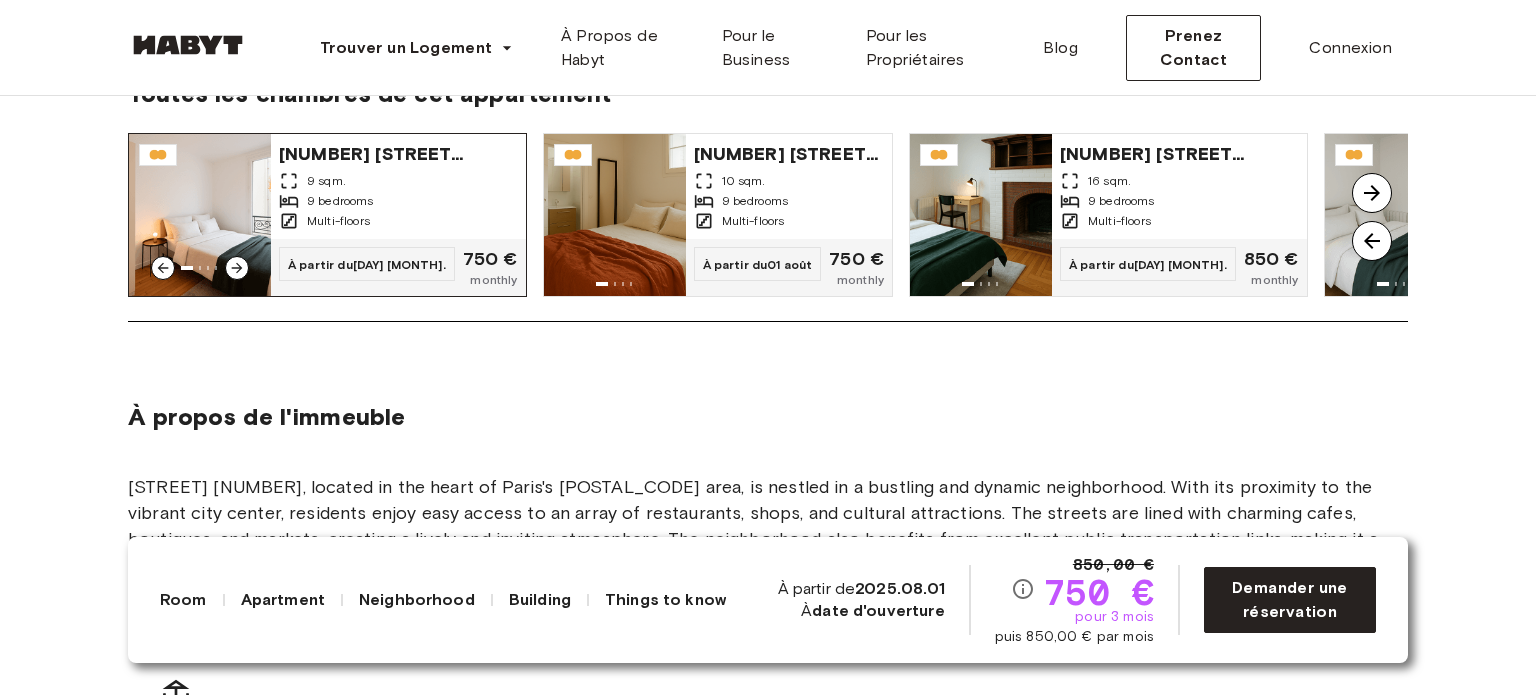 click at bounding box center (200, 215) 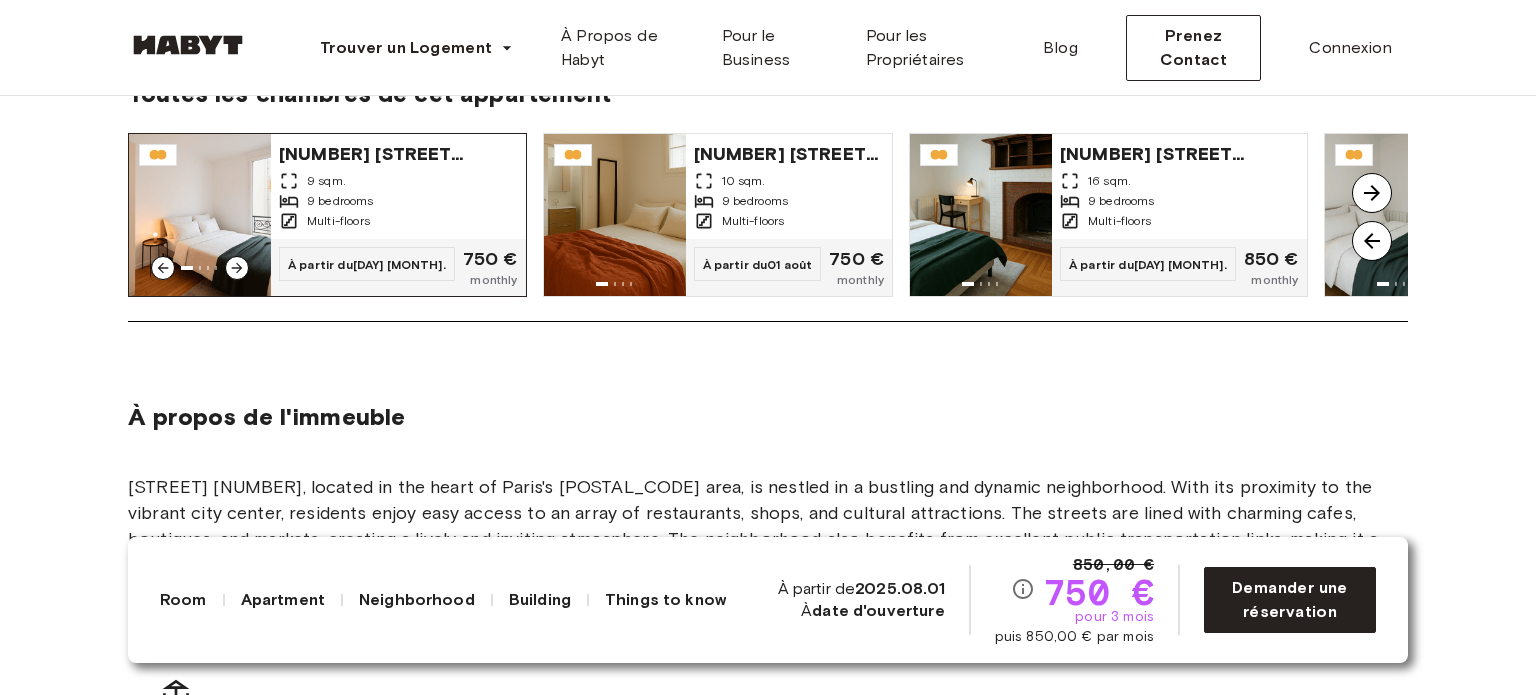 click on "9 bedrooms" at bounding box center (340, 201) 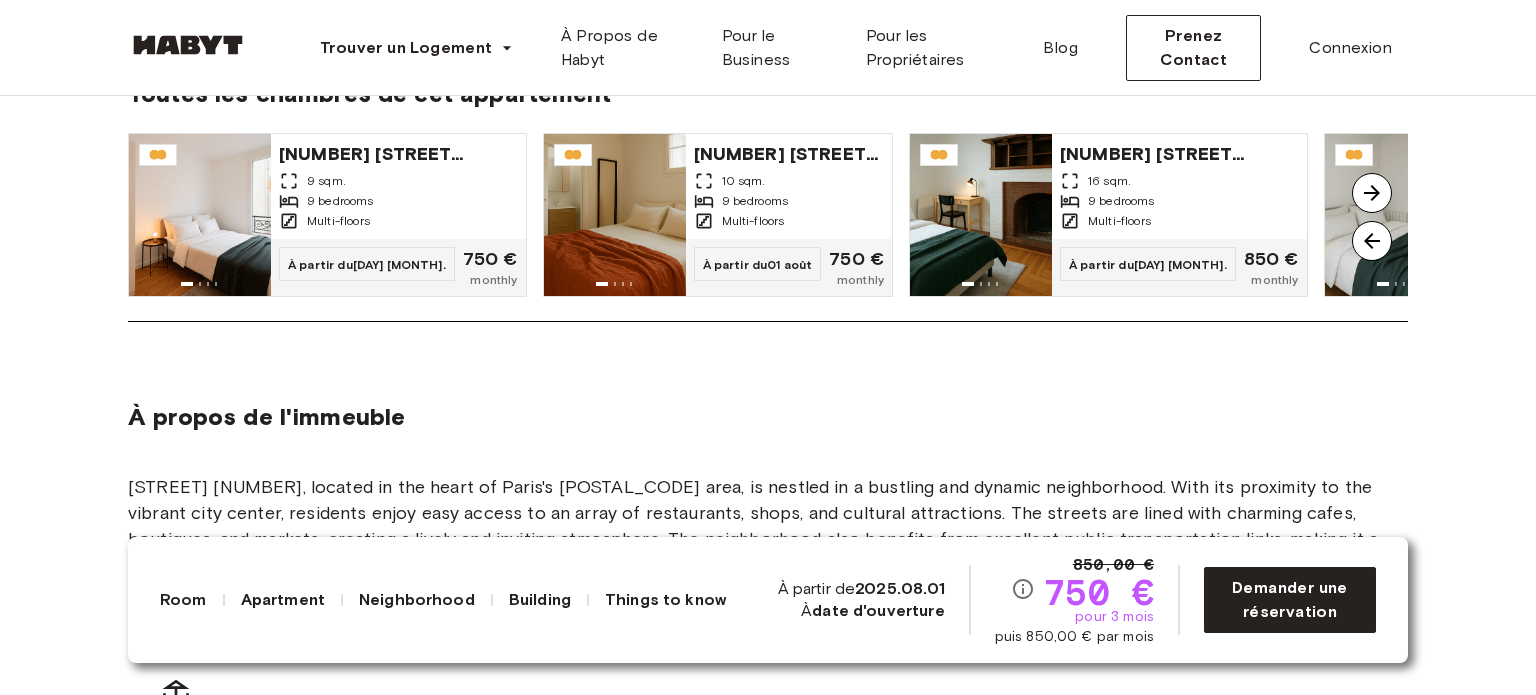 click at bounding box center (1372, 193) 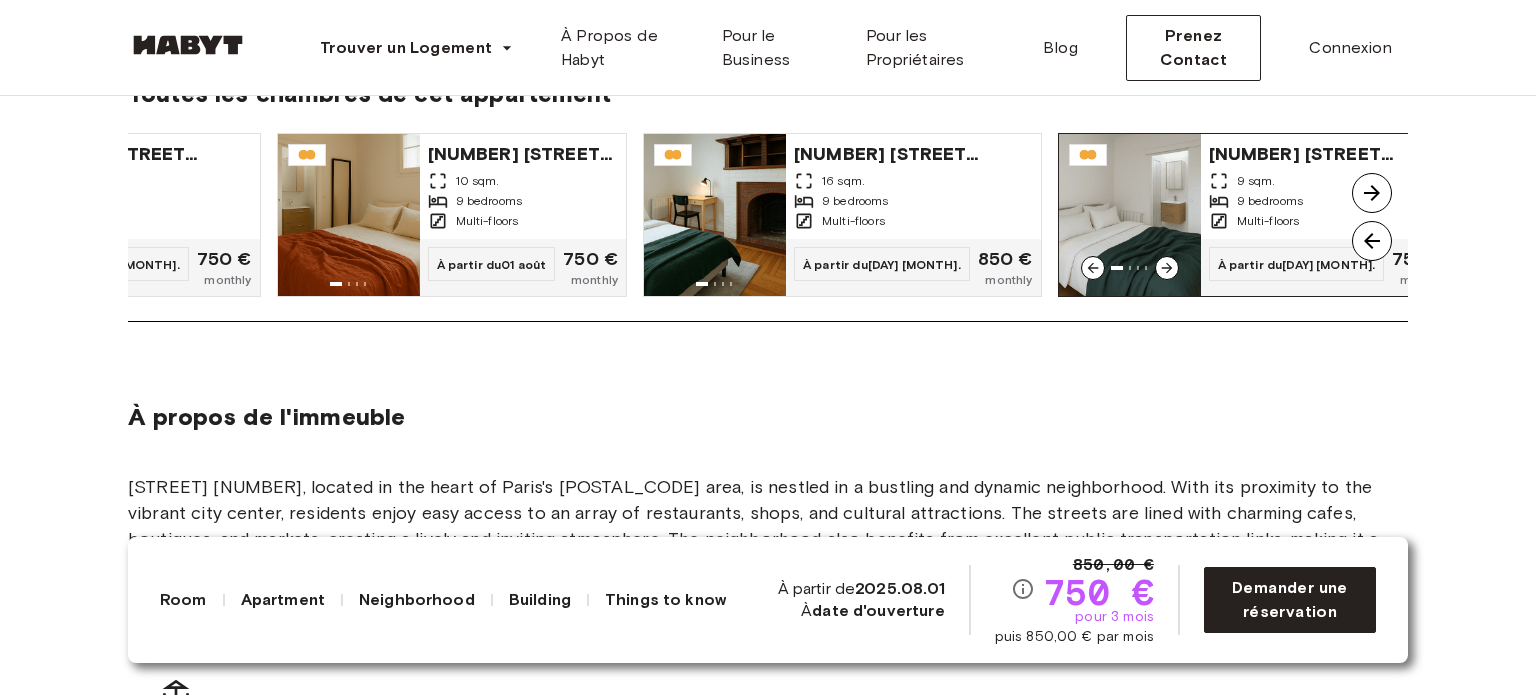 click 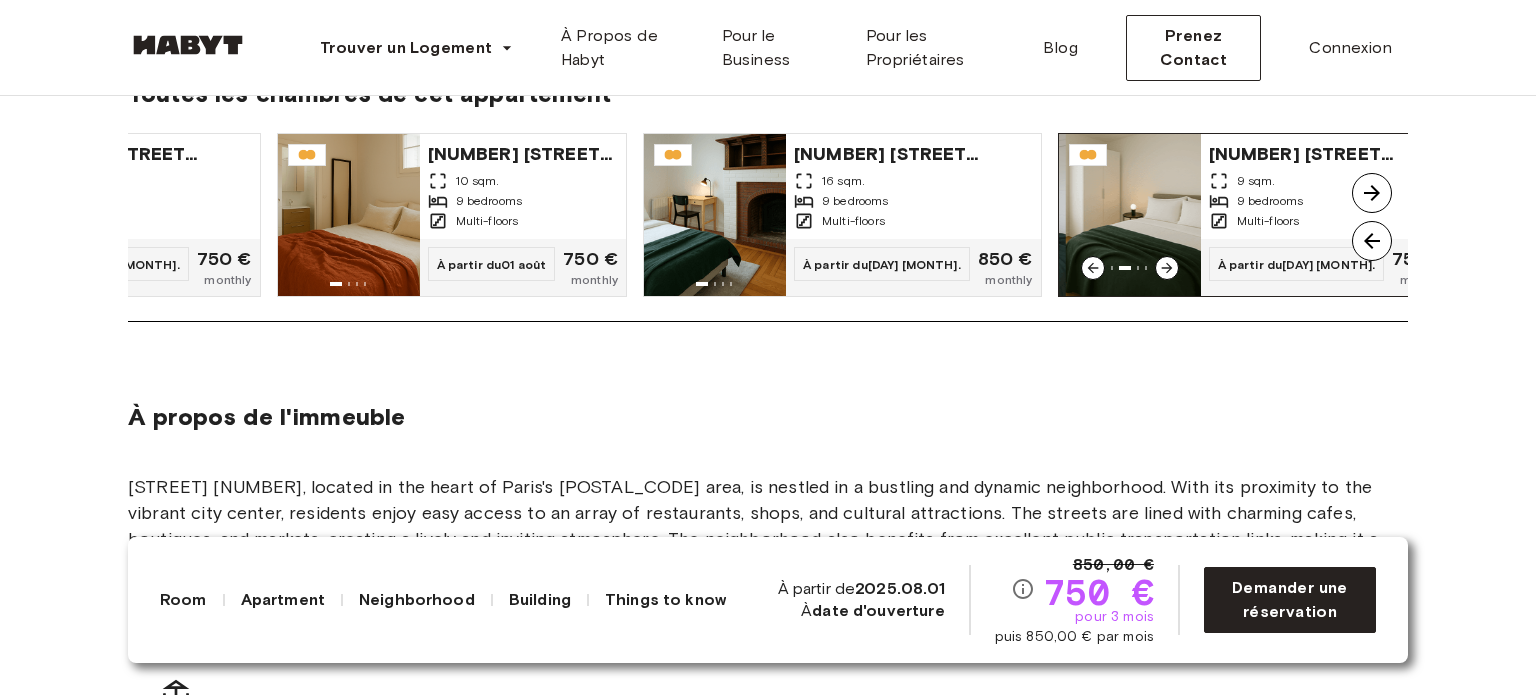 click 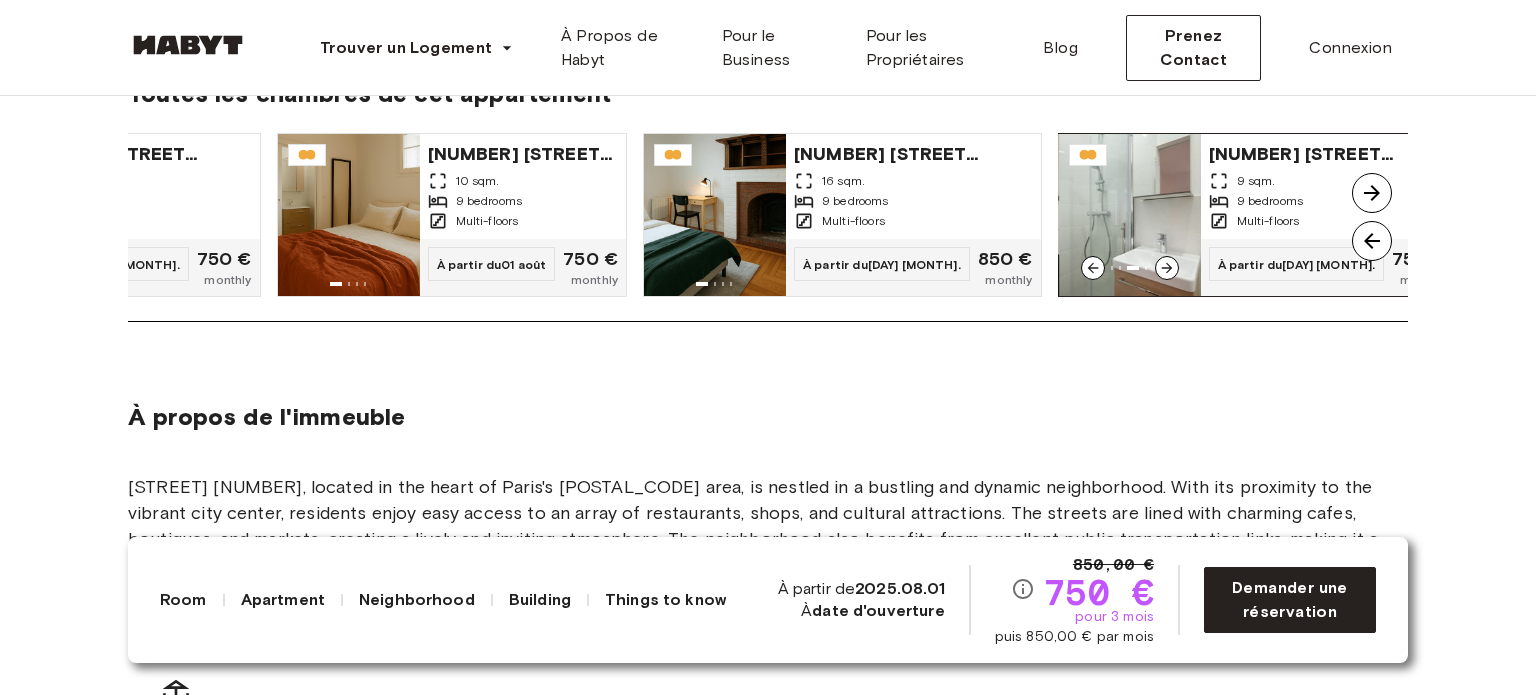 click on "41bis rue de Stalingrad, Montreuil 9 sqm. 9 bedrooms Multi-floors" at bounding box center (1328, 186) 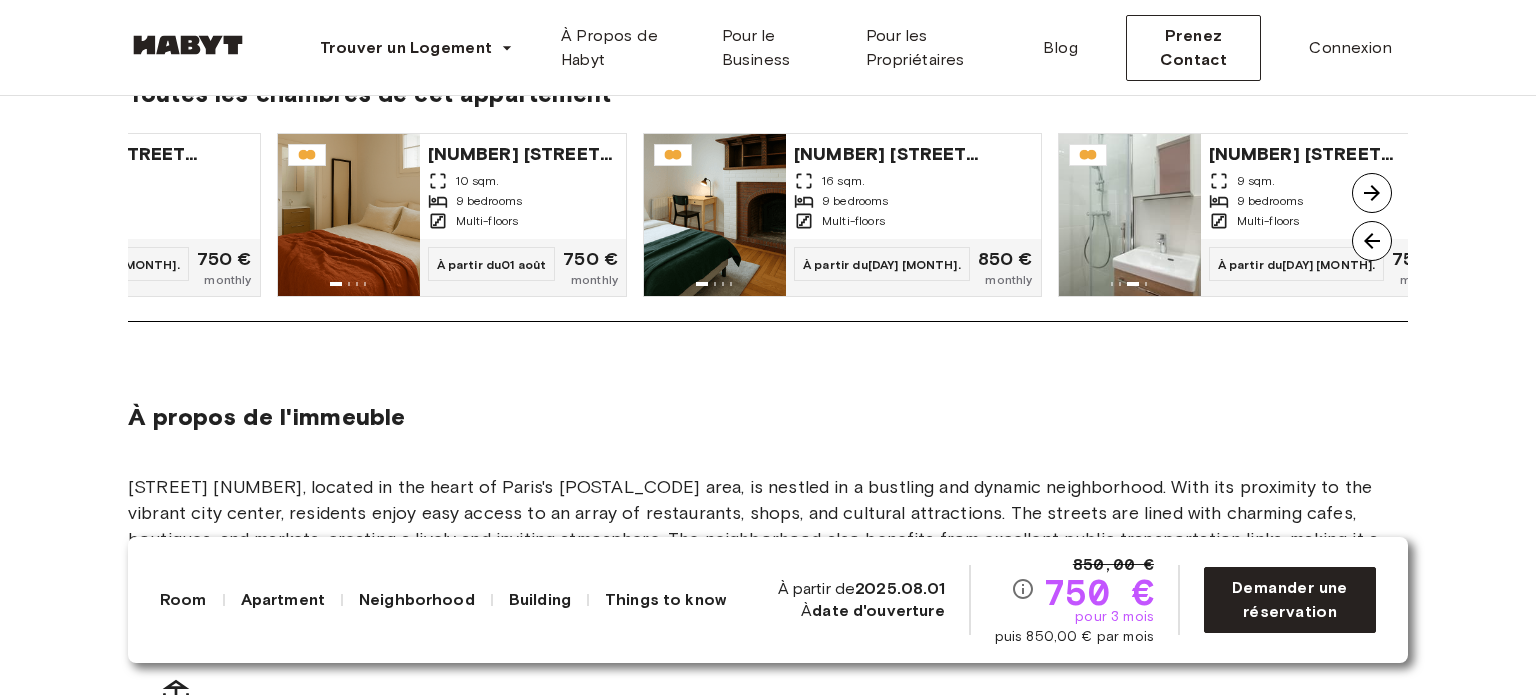 click at bounding box center [1372, 193] 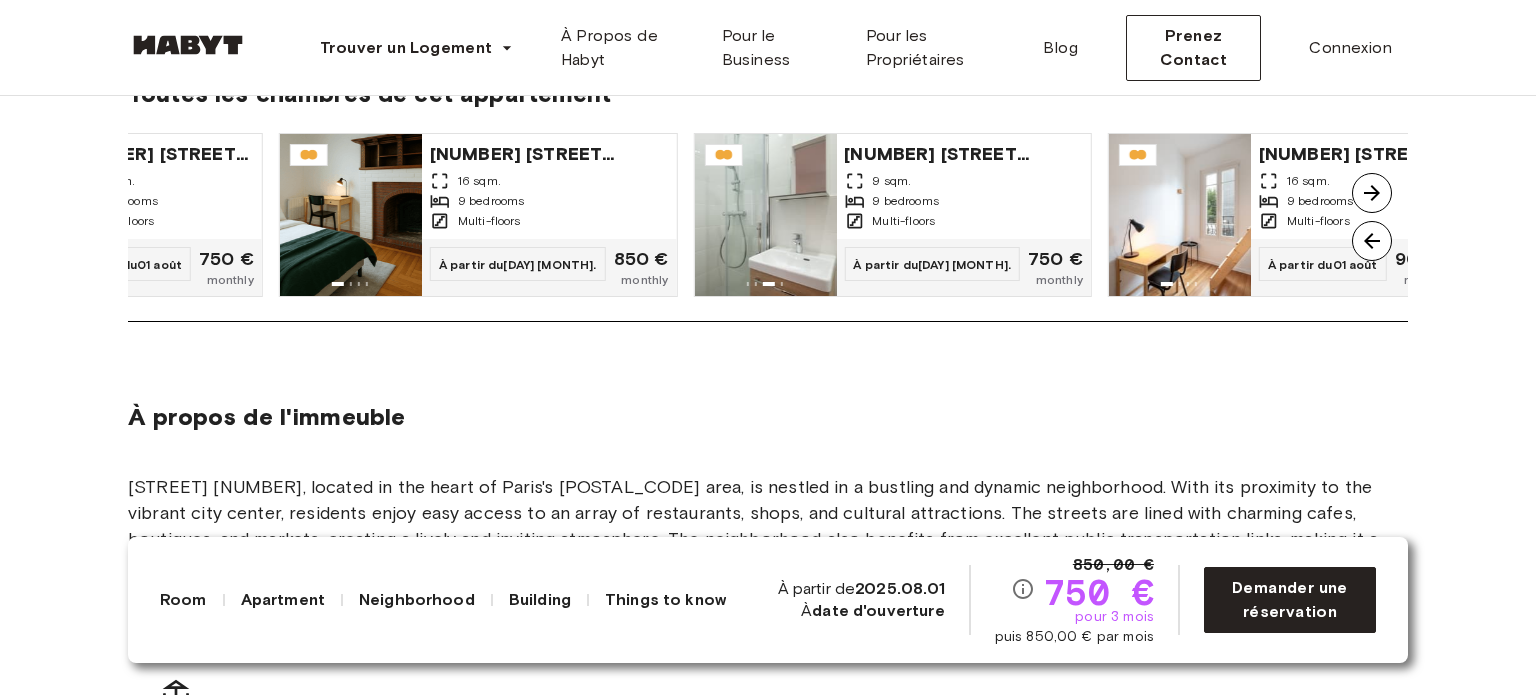 click at bounding box center (1372, 193) 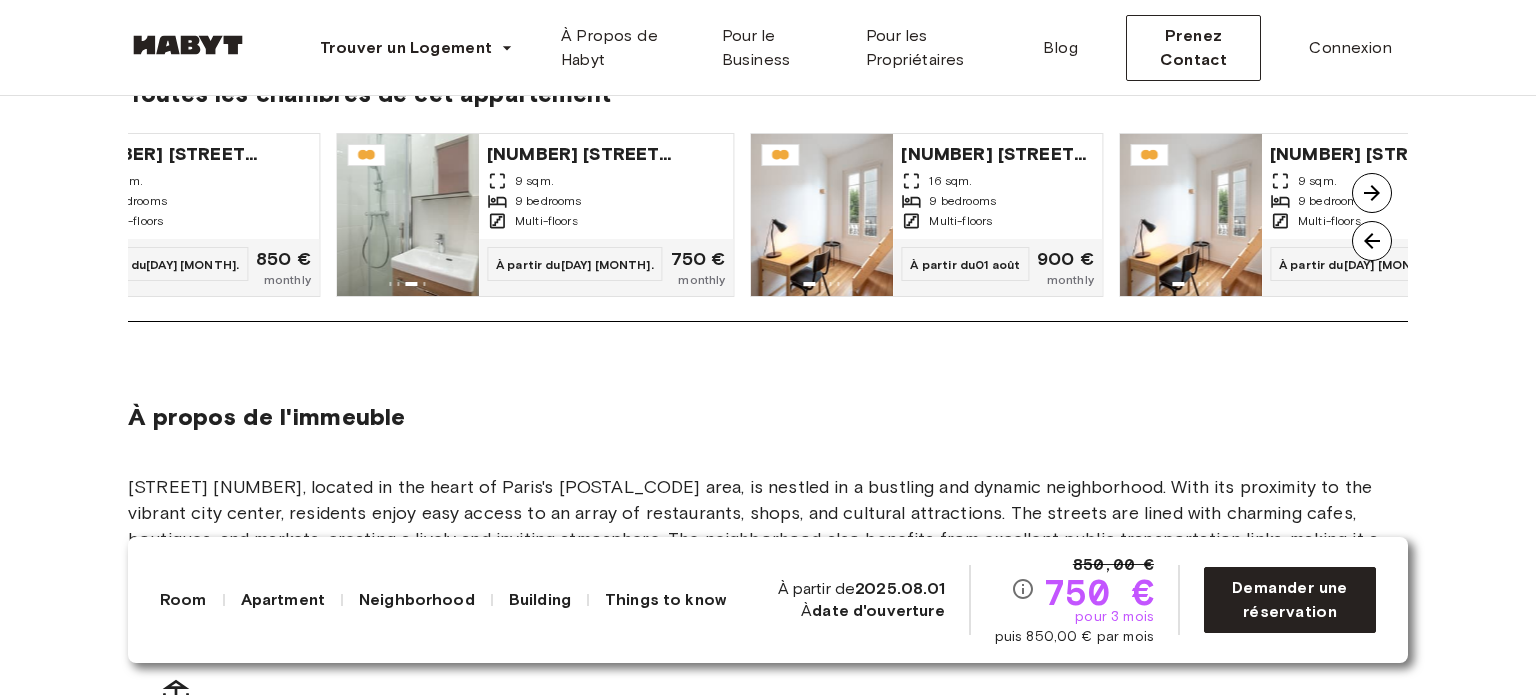 click at bounding box center (1372, 193) 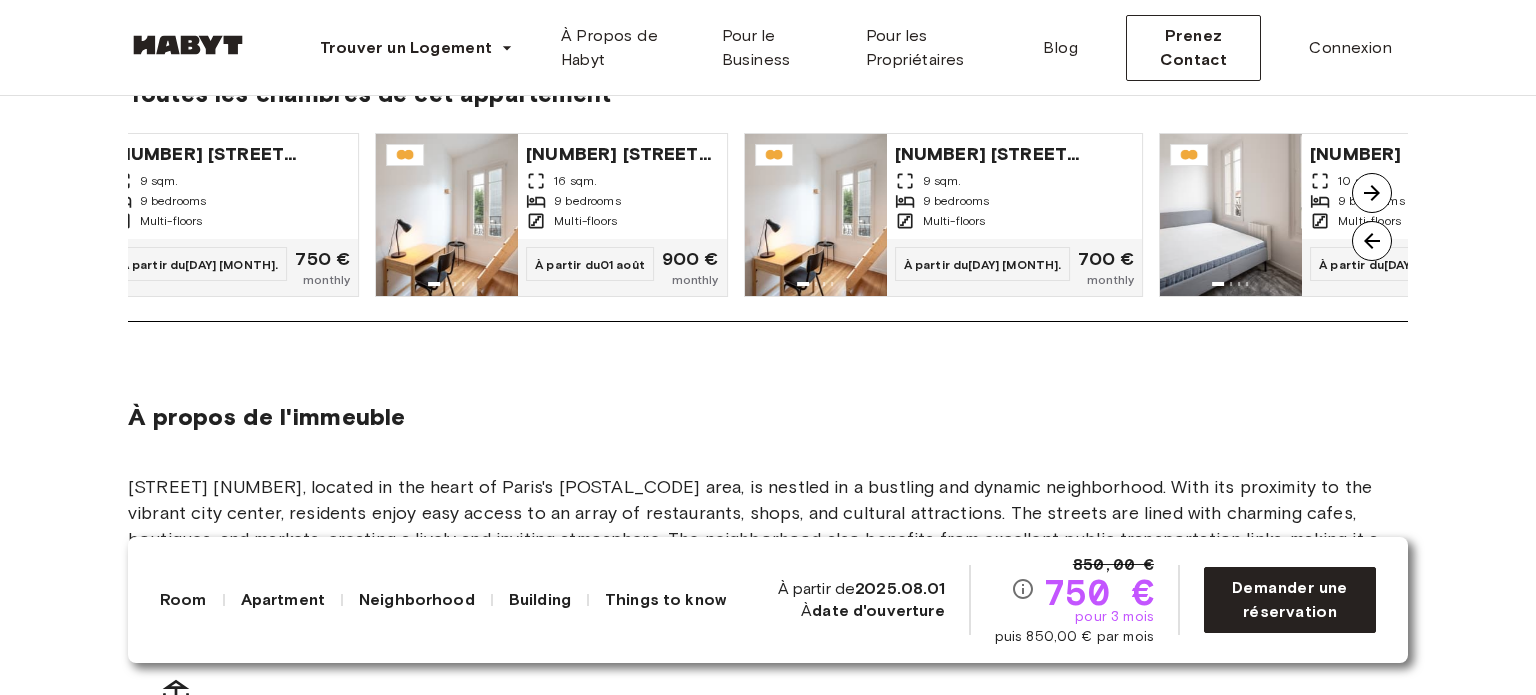 click at bounding box center [1372, 193] 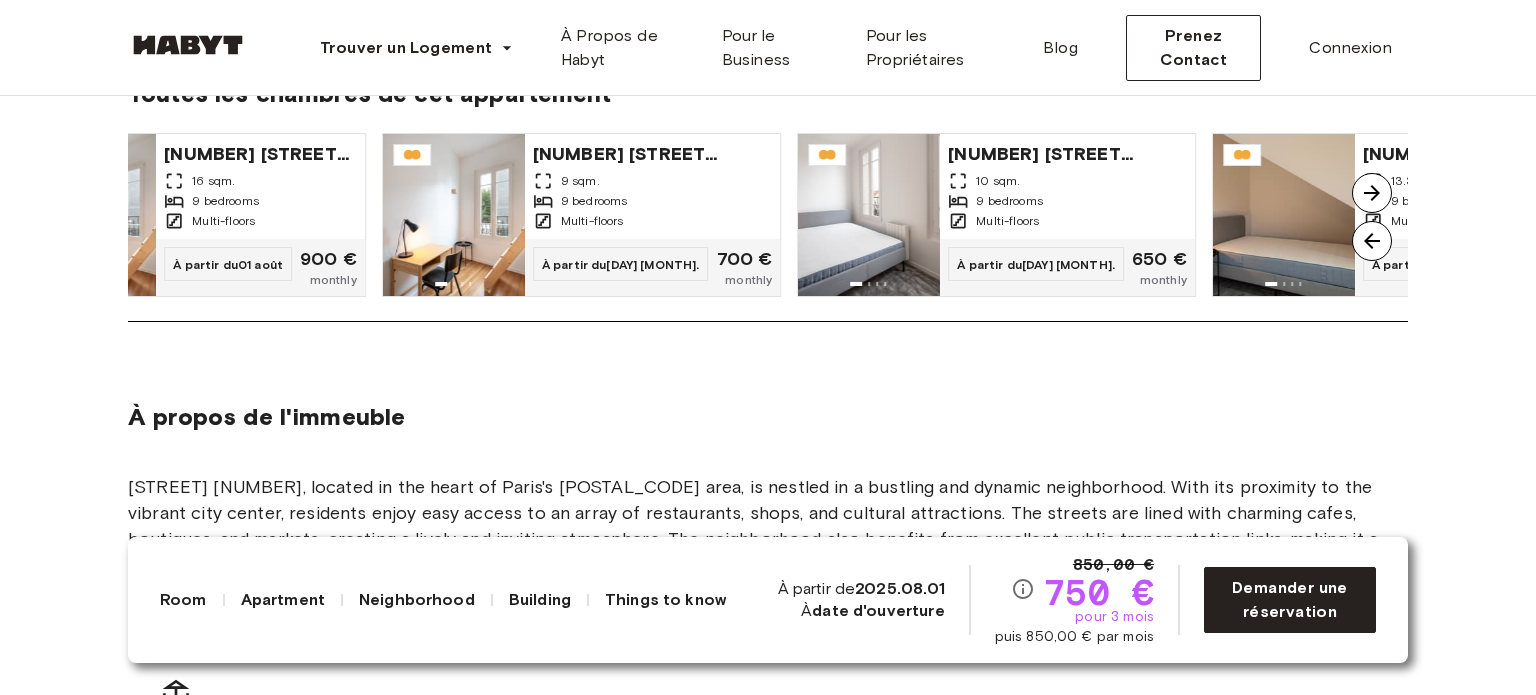 click at bounding box center [1372, 193] 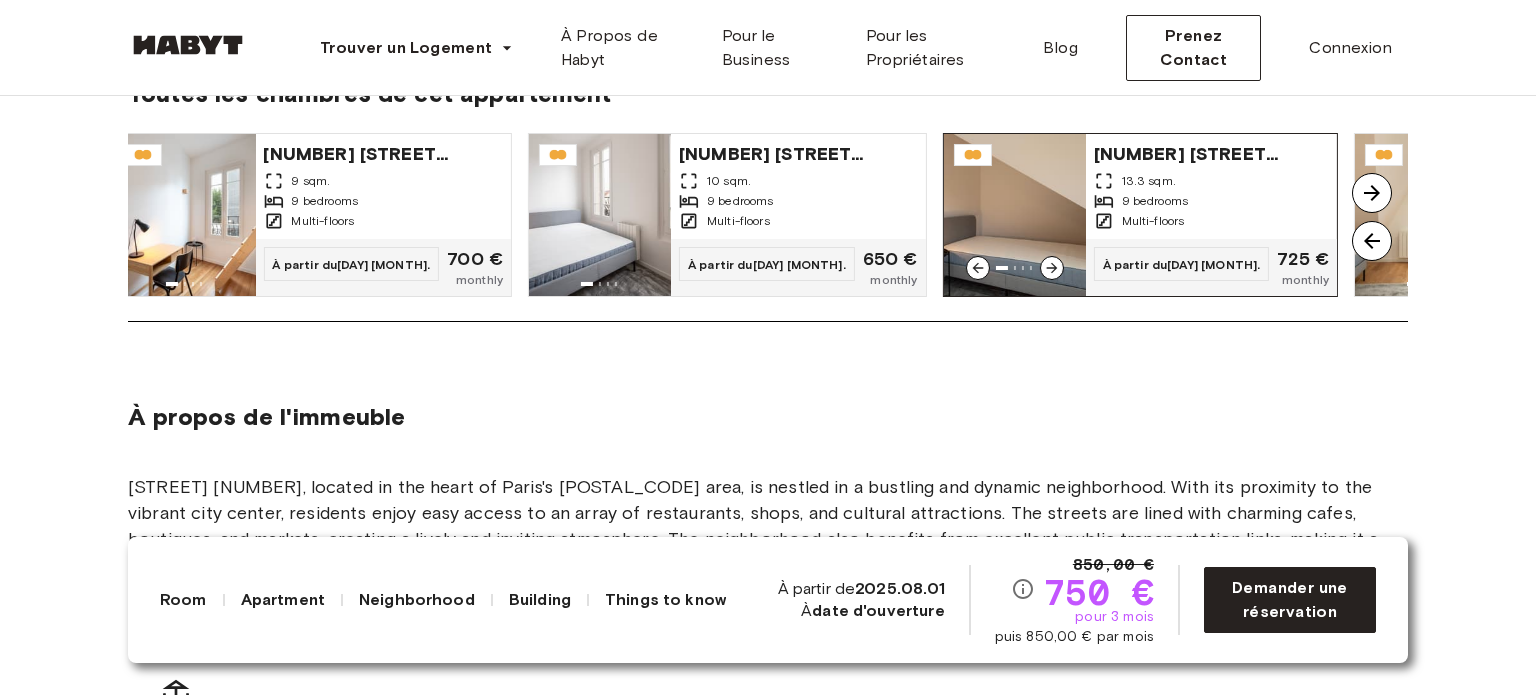 click at bounding box center (1015, 215) 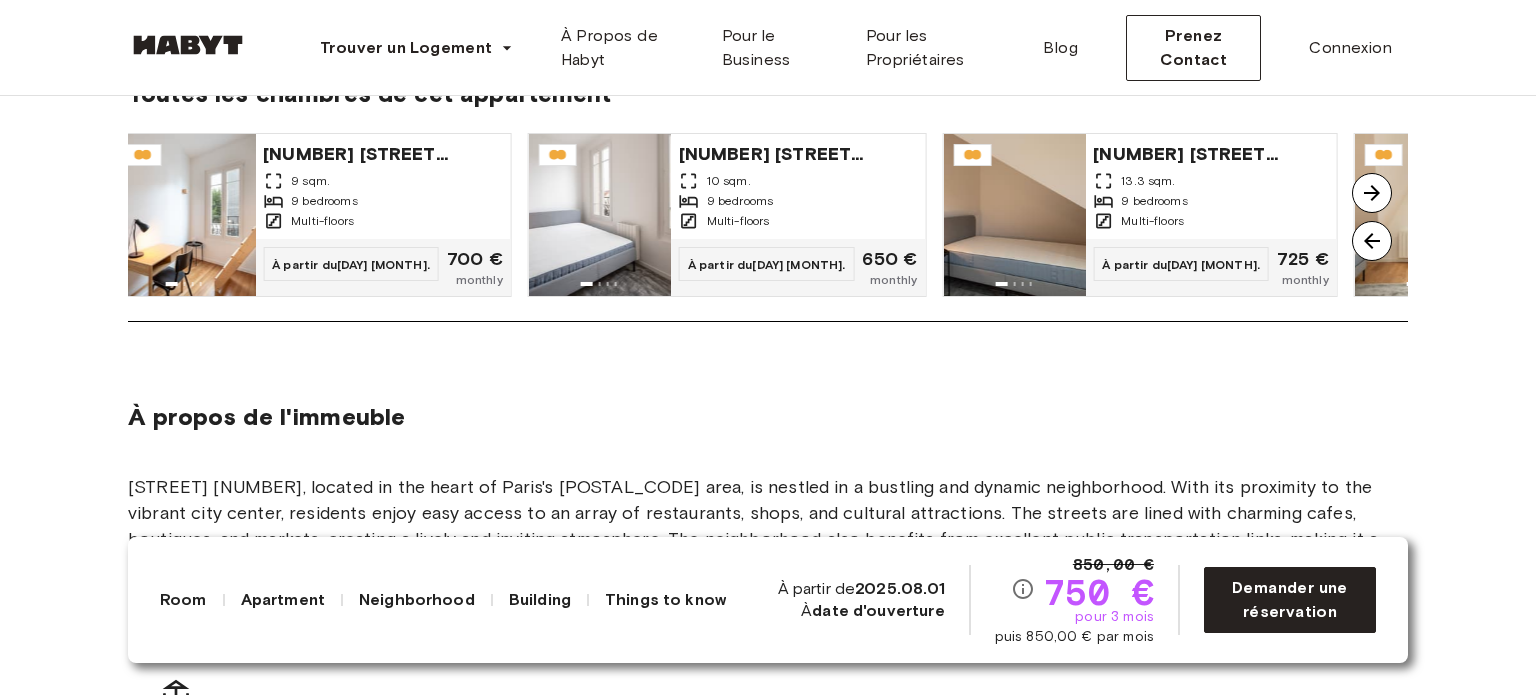 click at bounding box center [1372, 193] 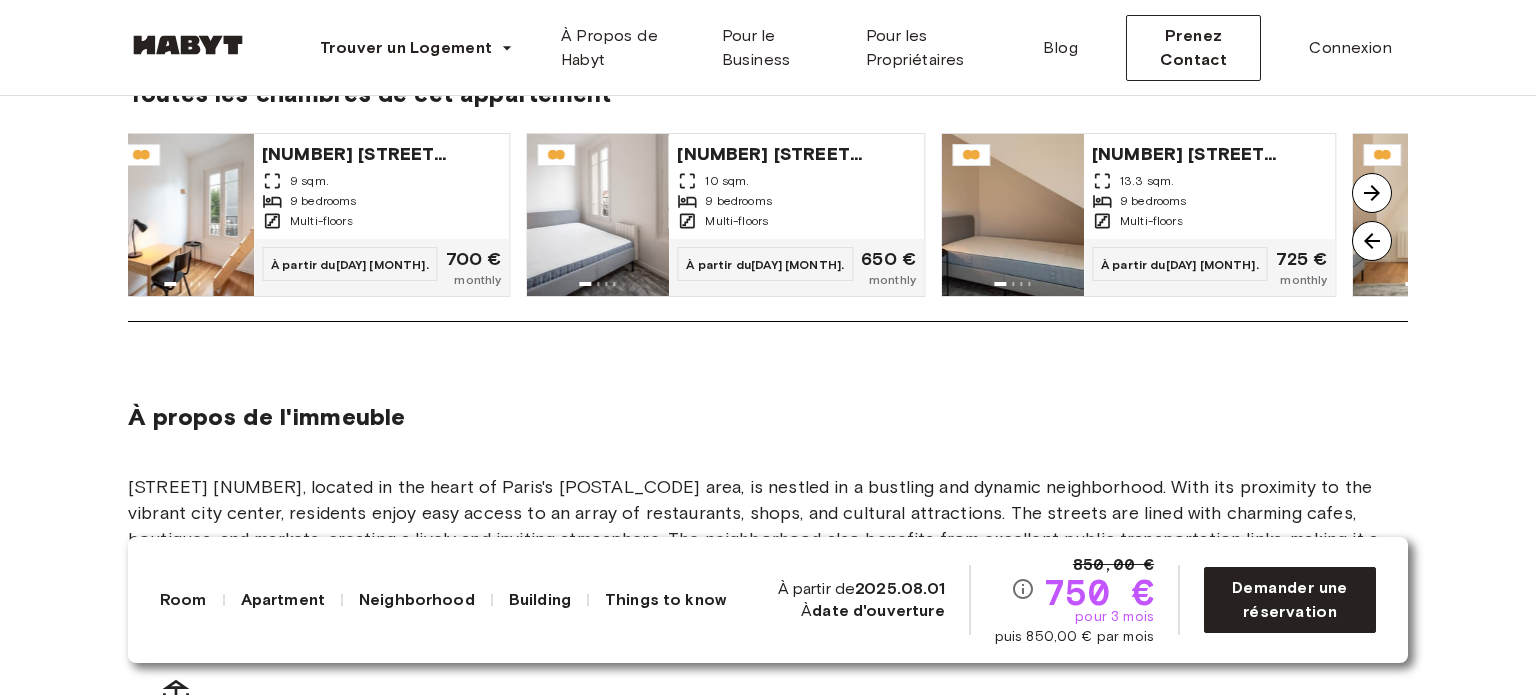 click at bounding box center (1372, 193) 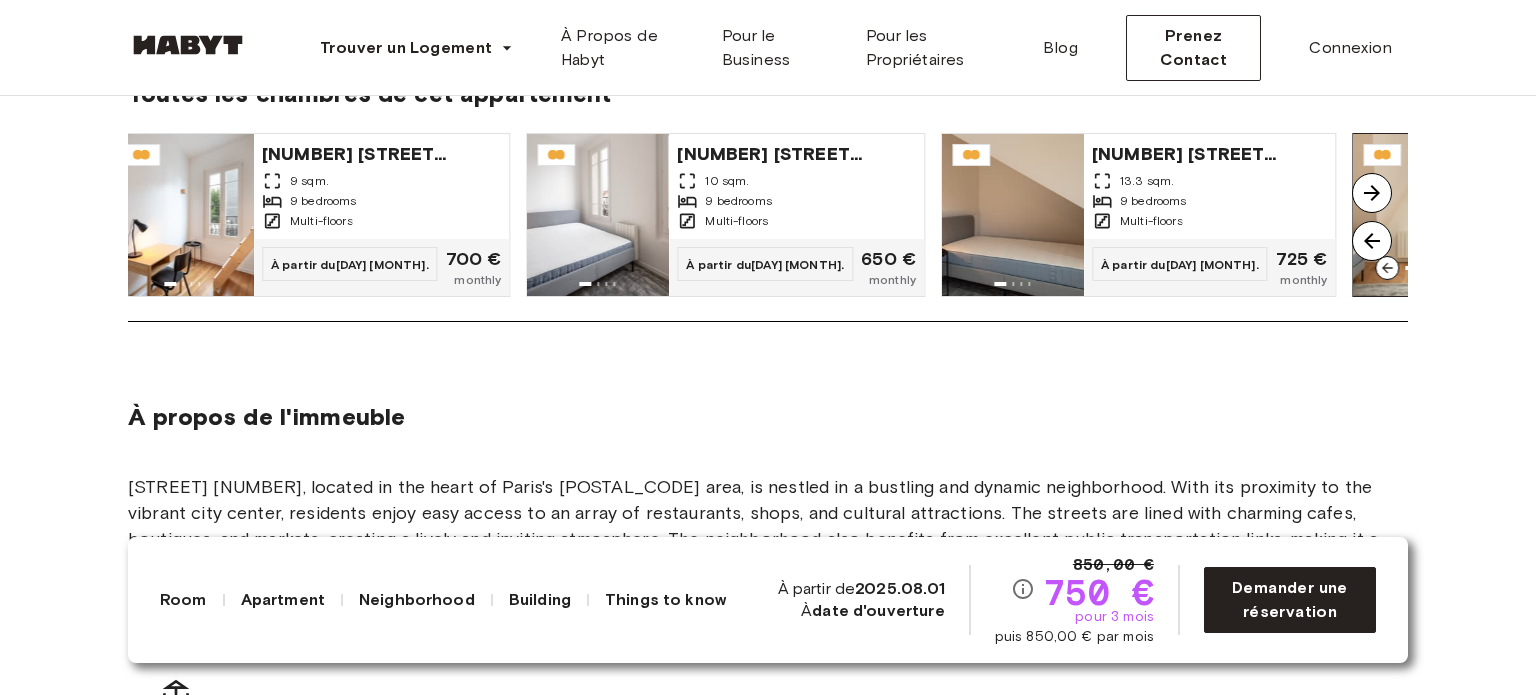 click at bounding box center (1462, 268) 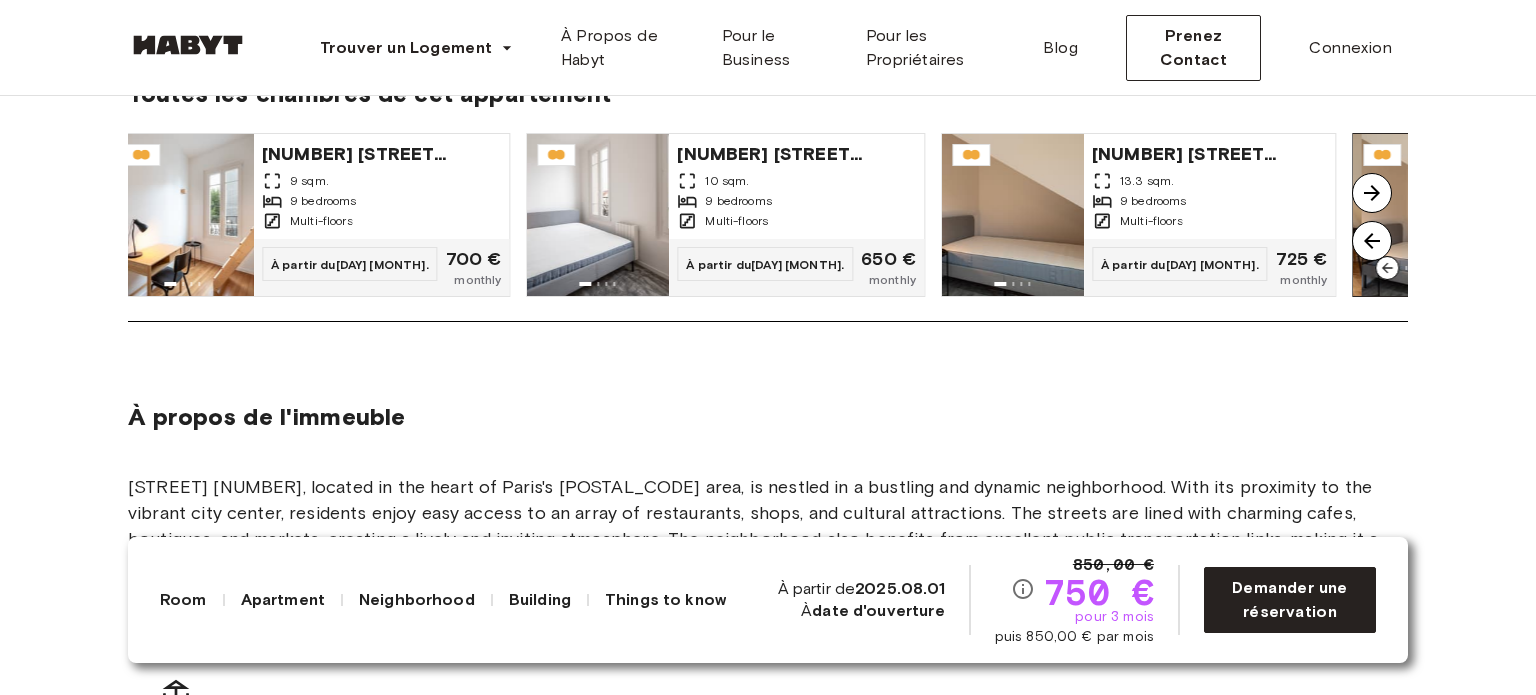 click at bounding box center [1462, 268] 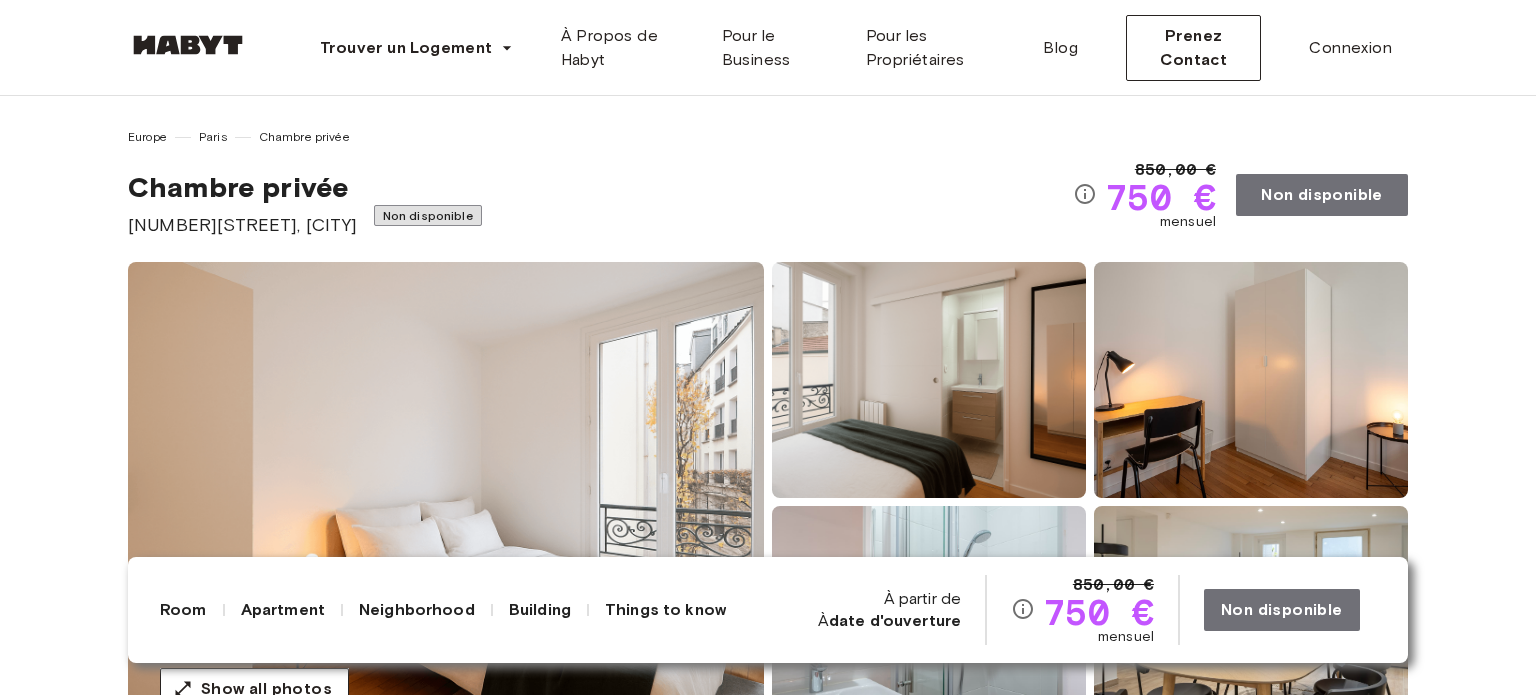 scroll, scrollTop: 139, scrollLeft: 0, axis: vertical 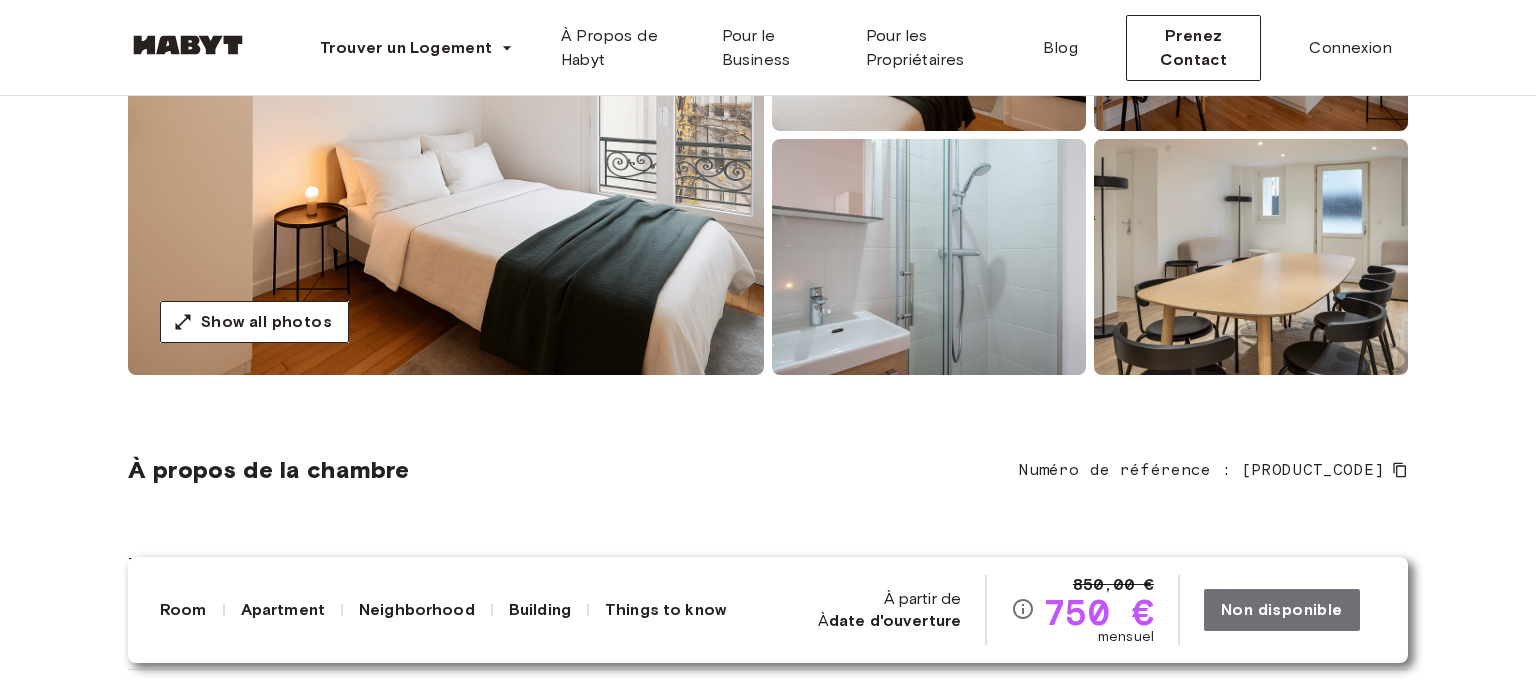 click at bounding box center [929, 257] 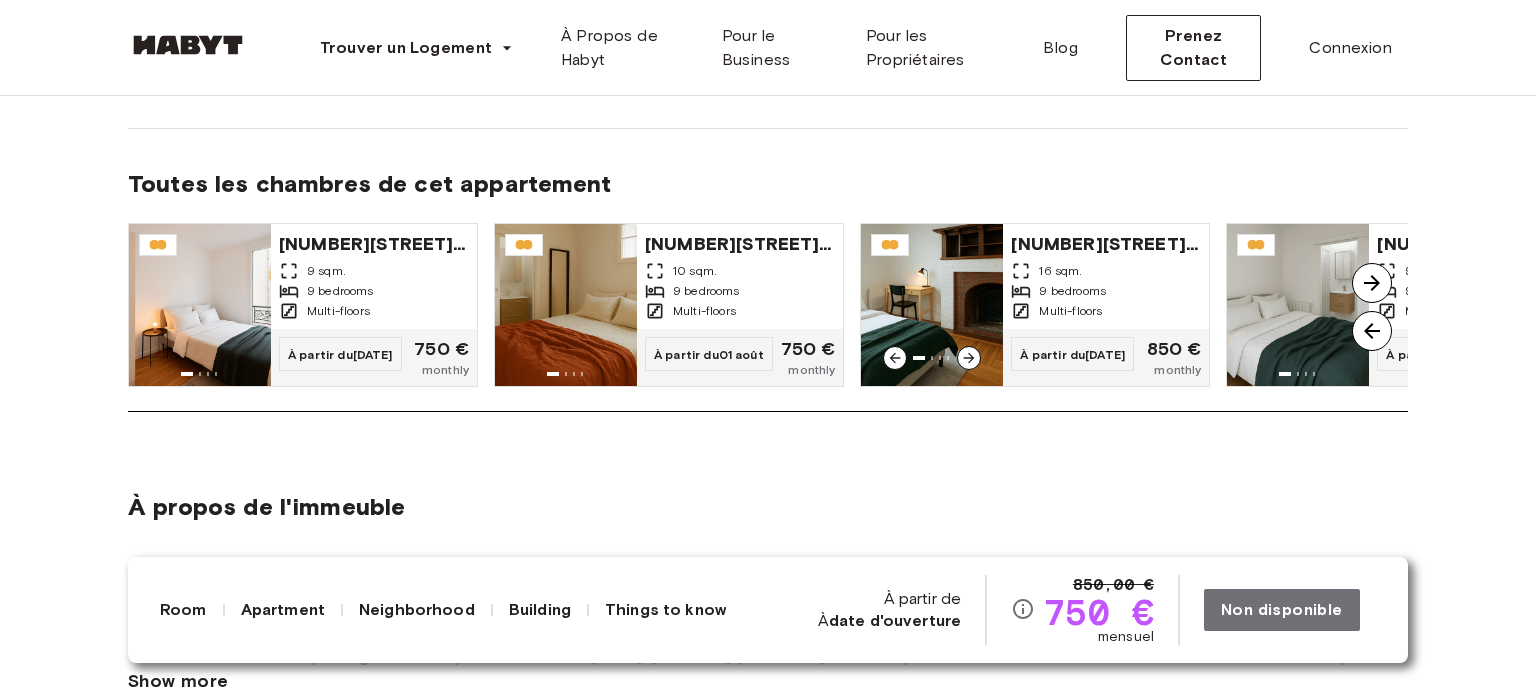 scroll, scrollTop: 1720, scrollLeft: 0, axis: vertical 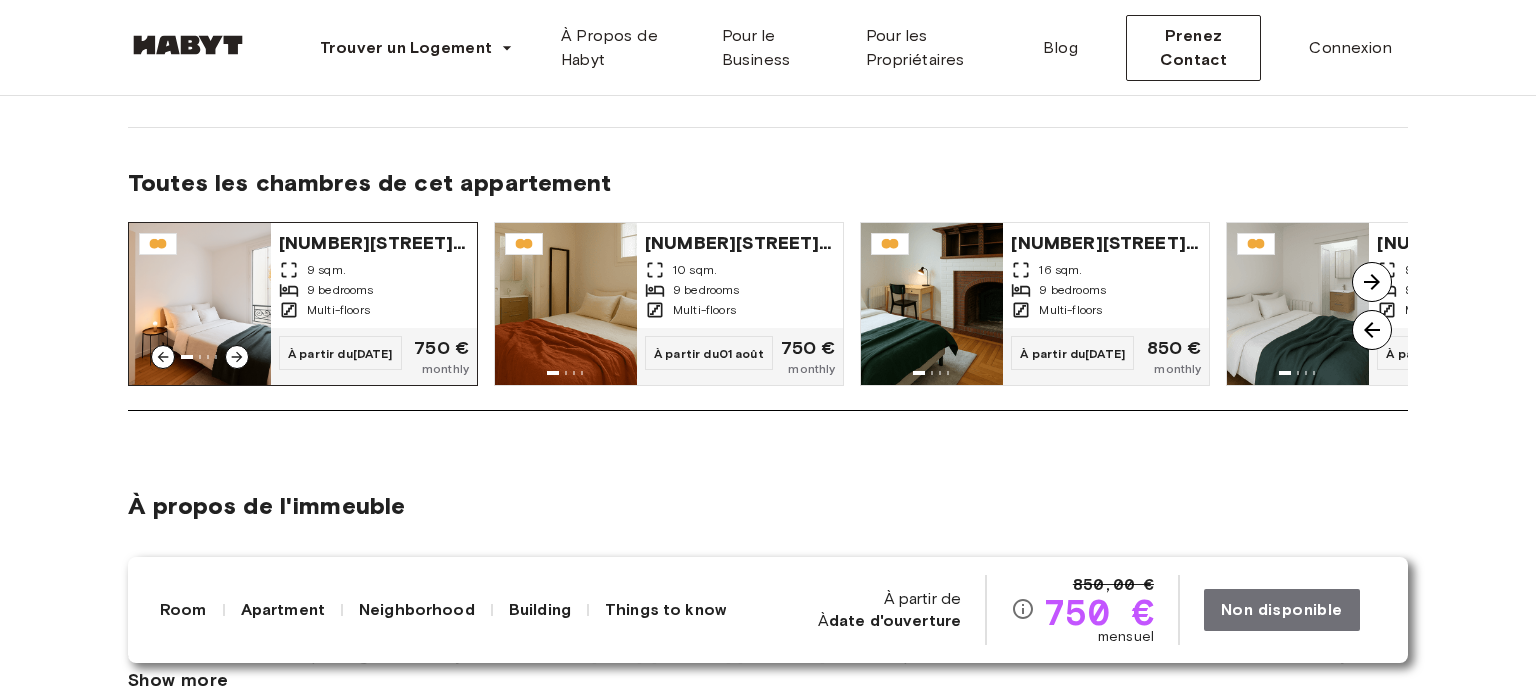 click 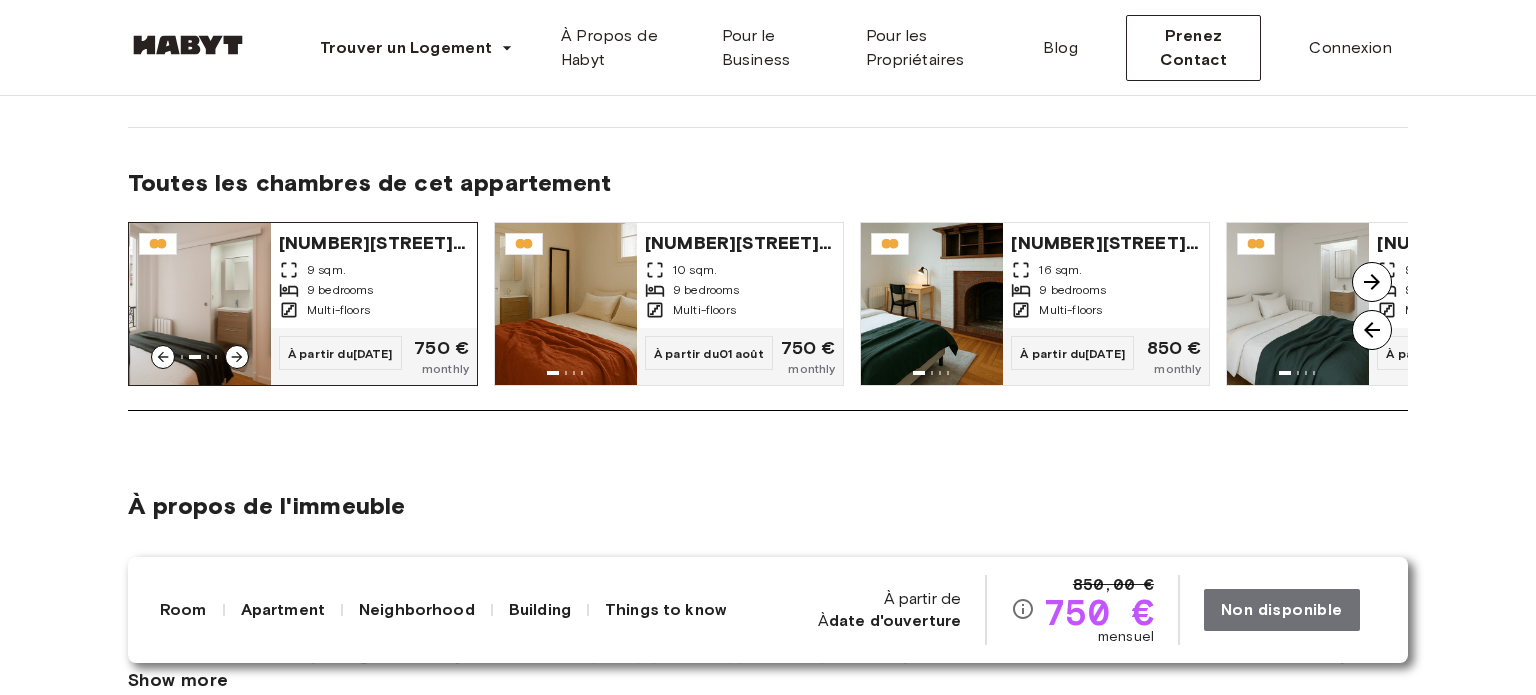 click 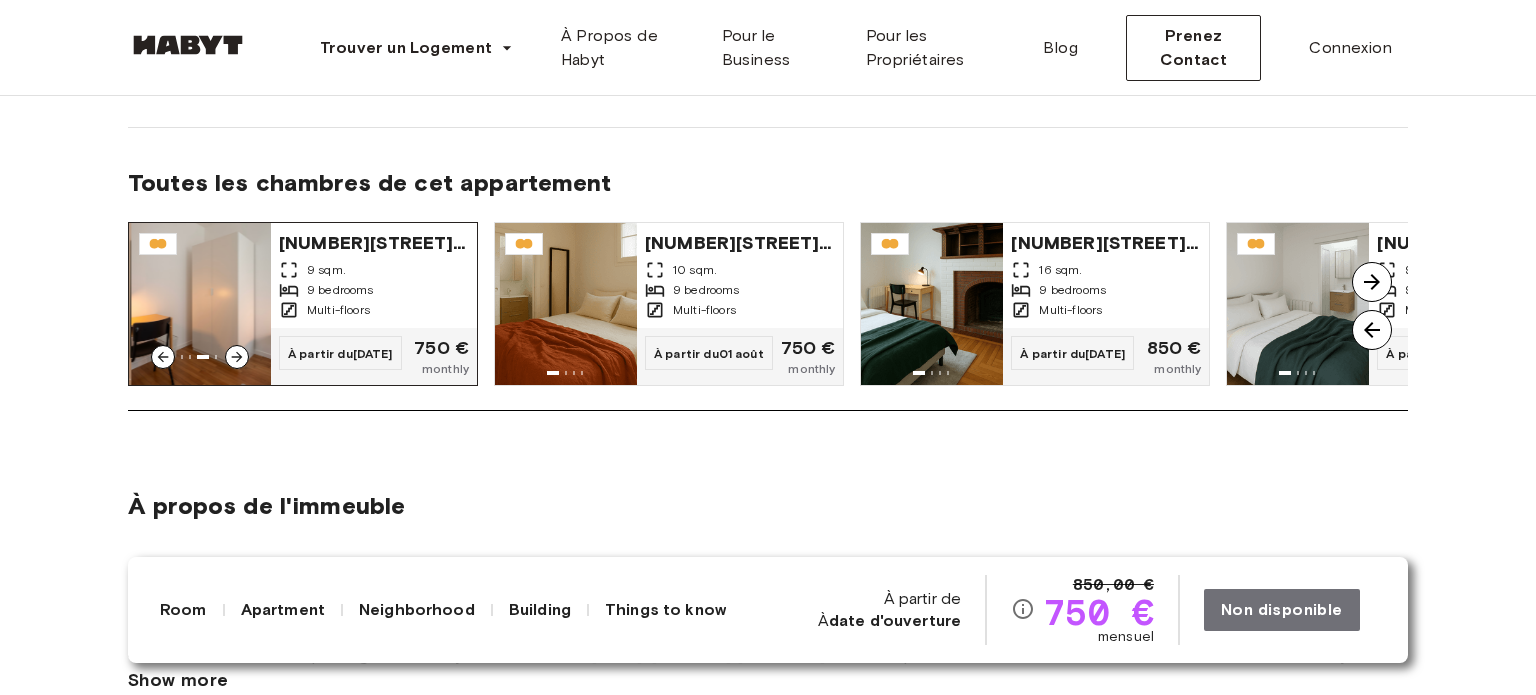 click 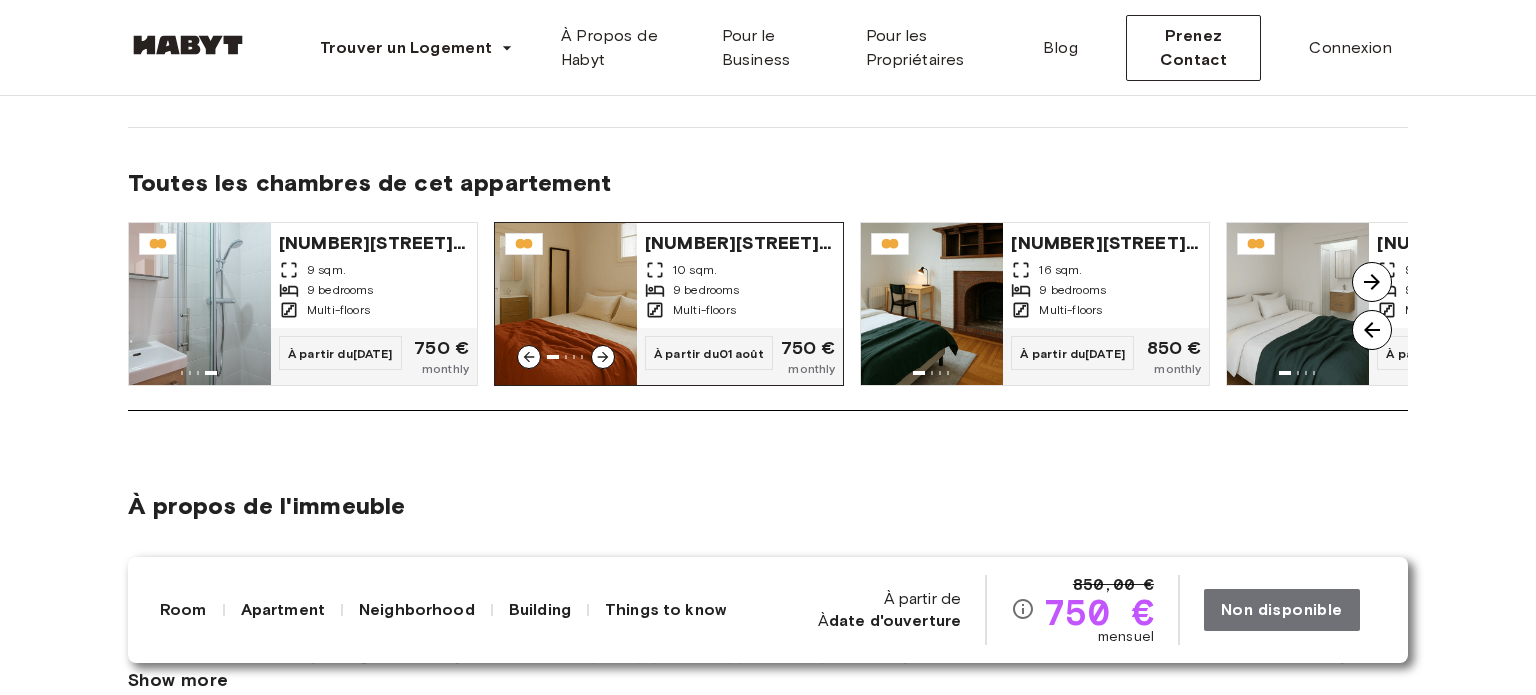 click 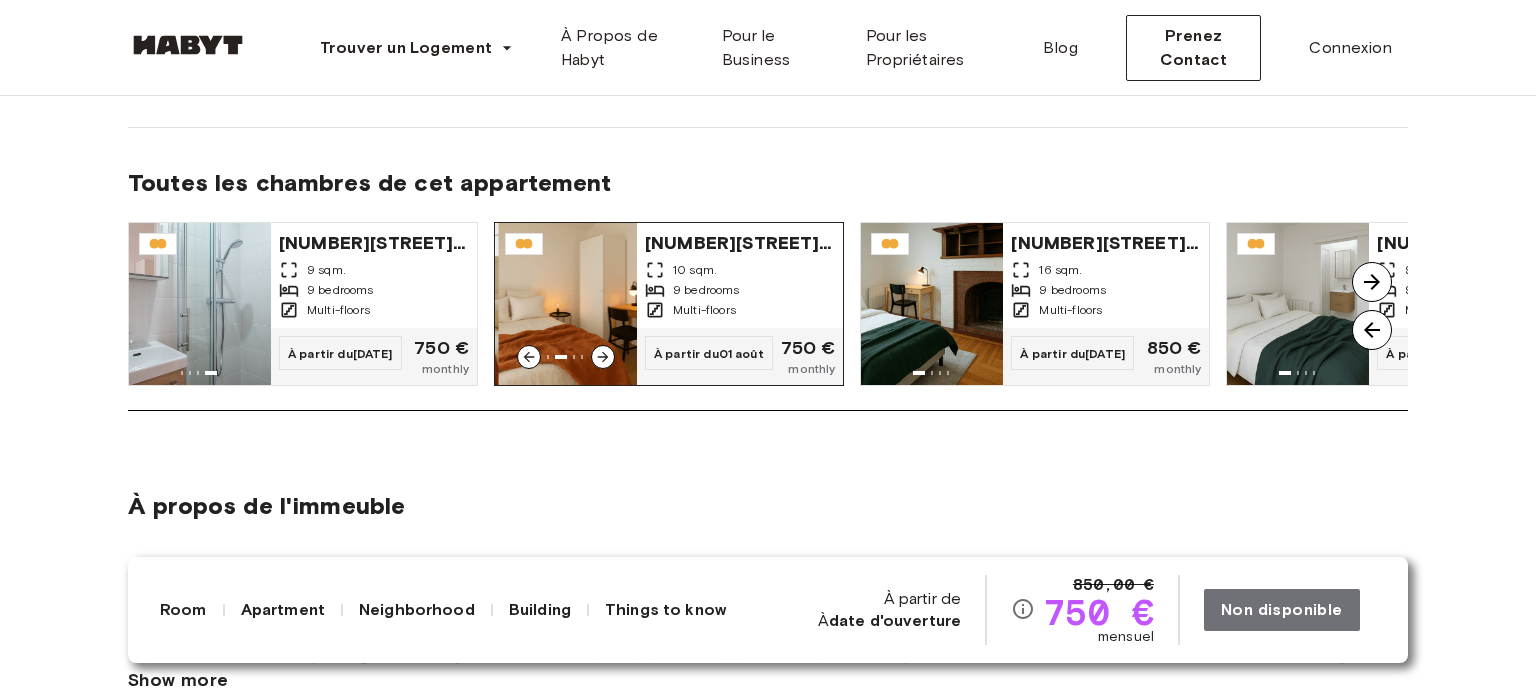 click 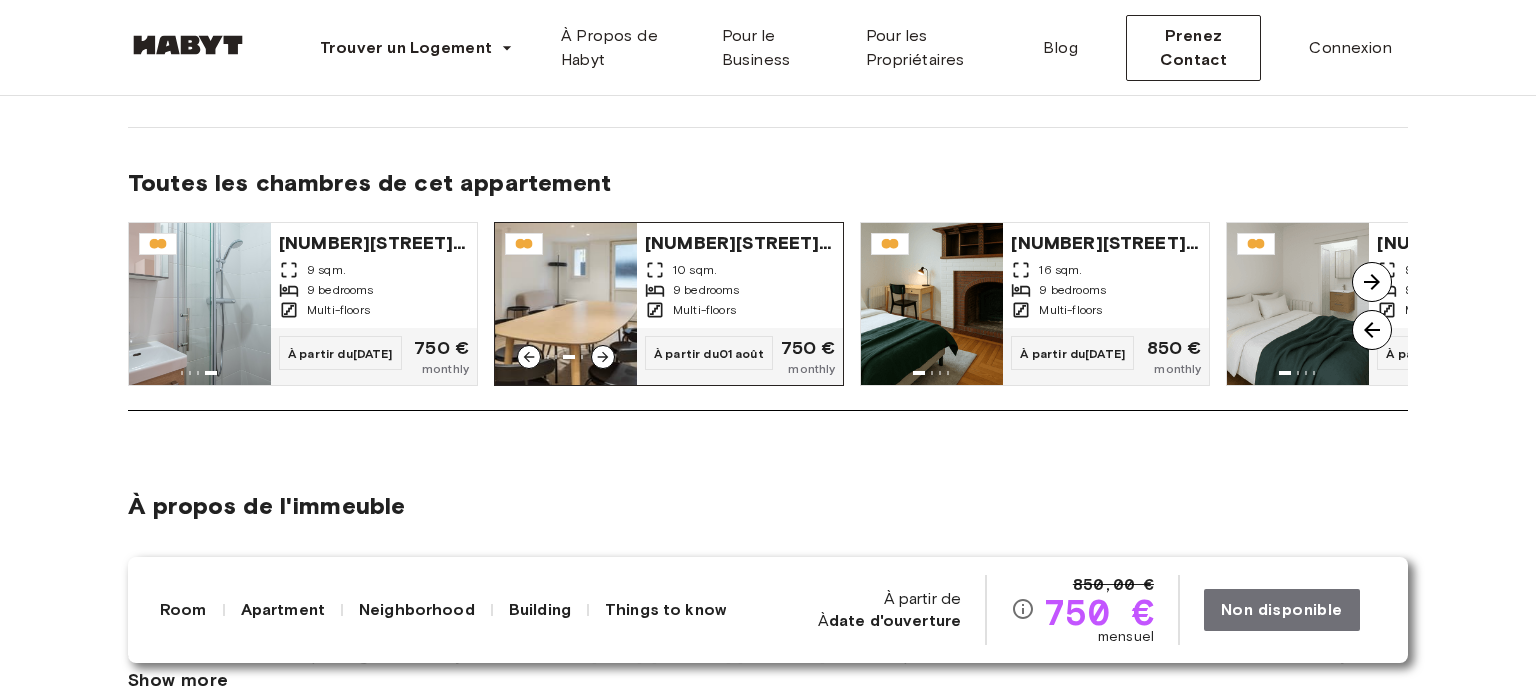 click 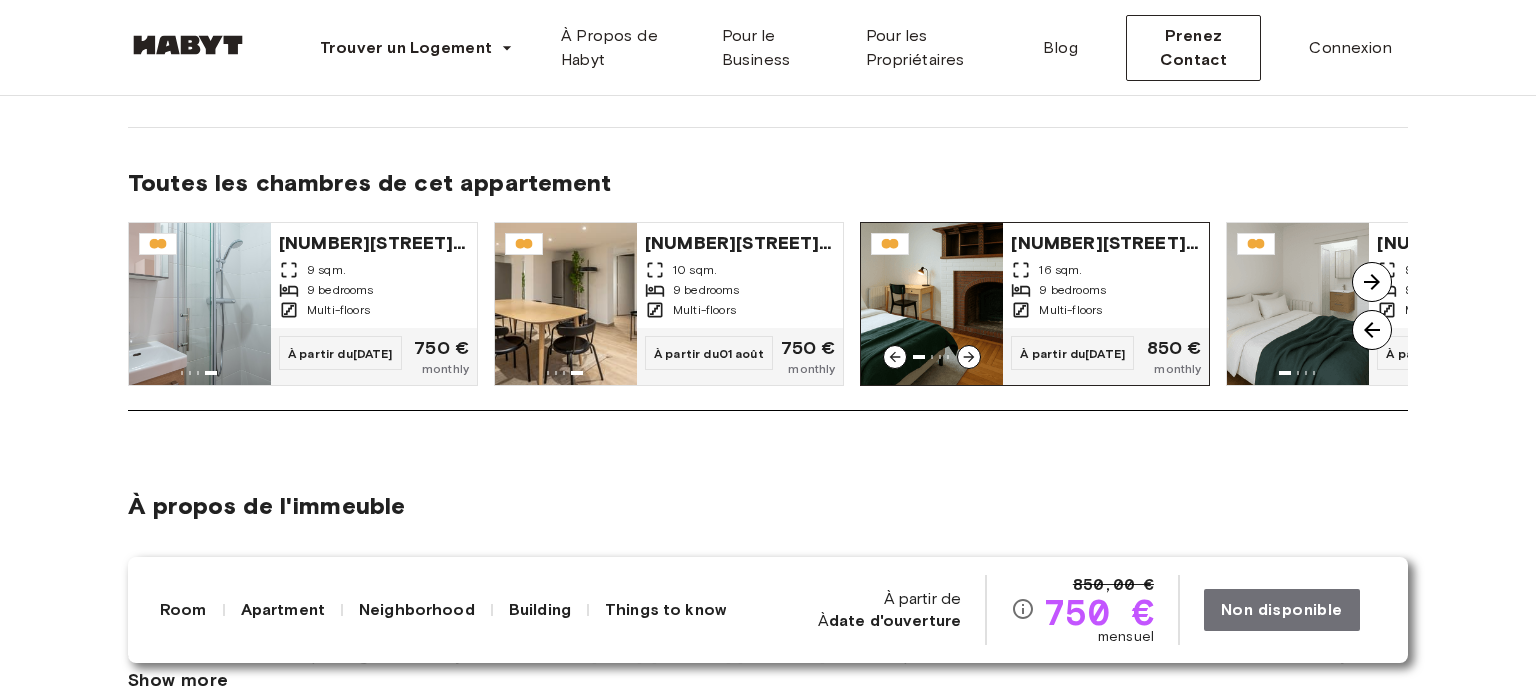 click 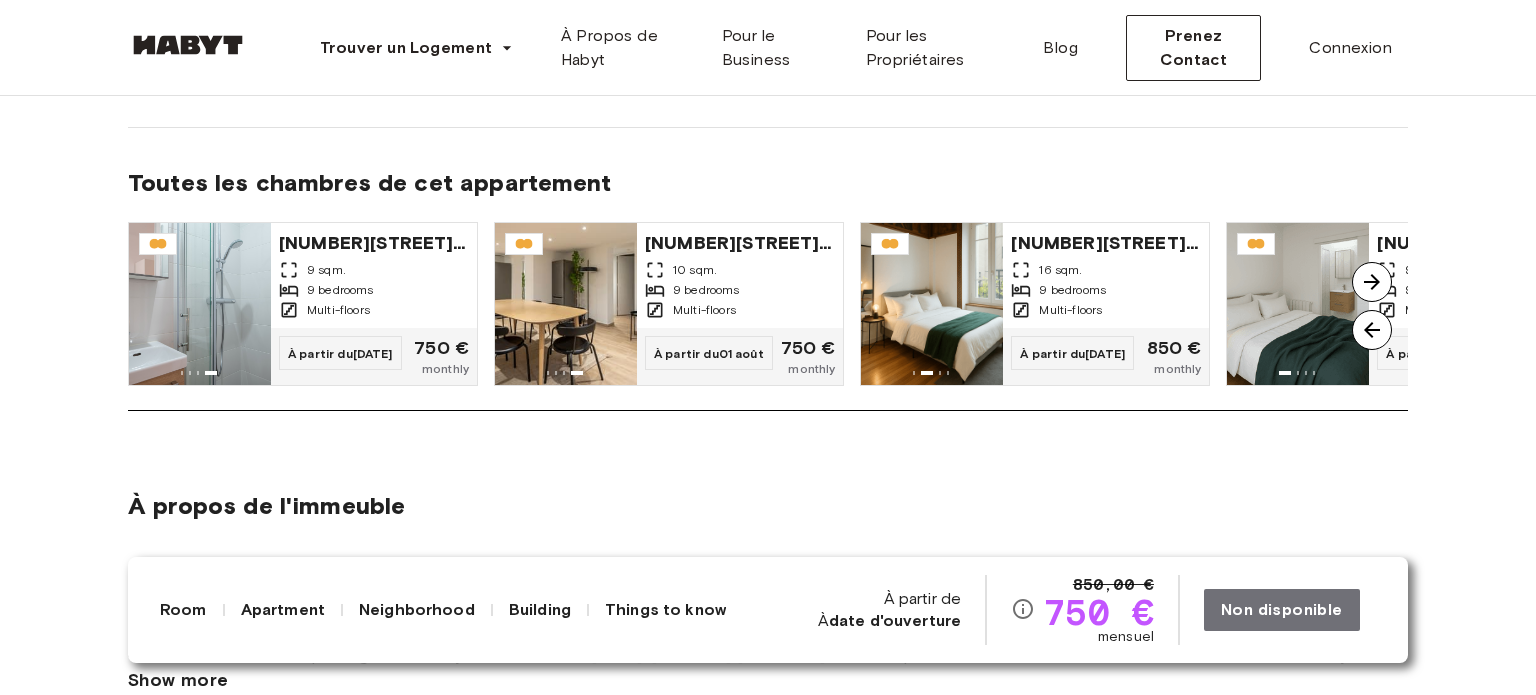 click at bounding box center (1372, 282) 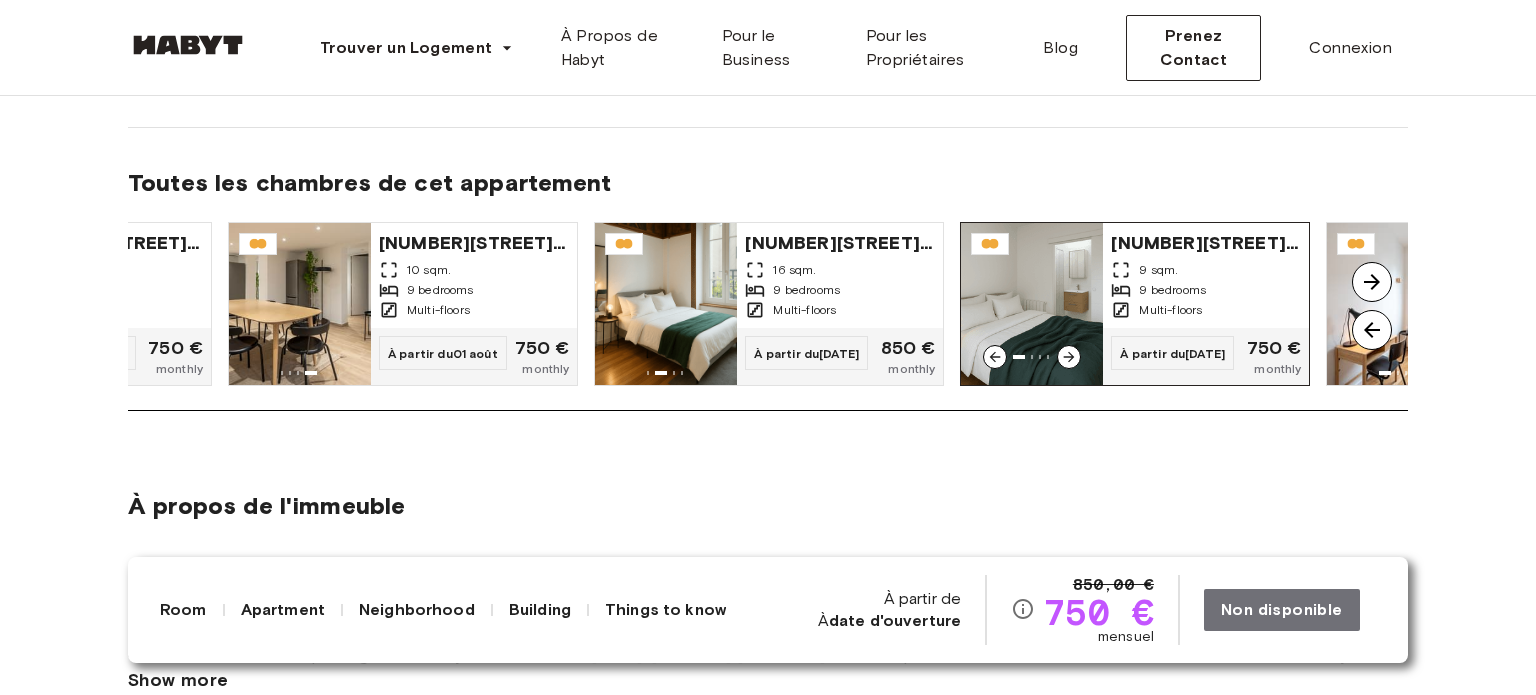 click 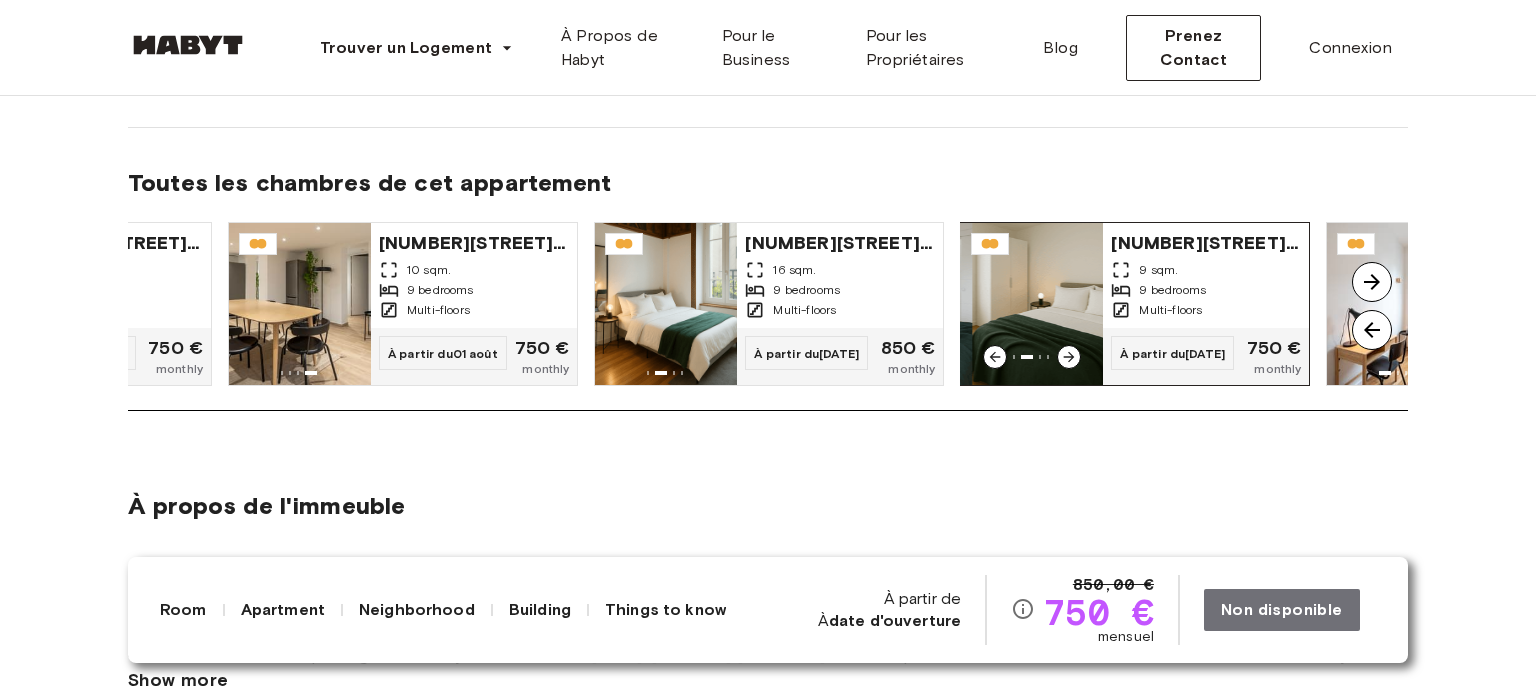 click 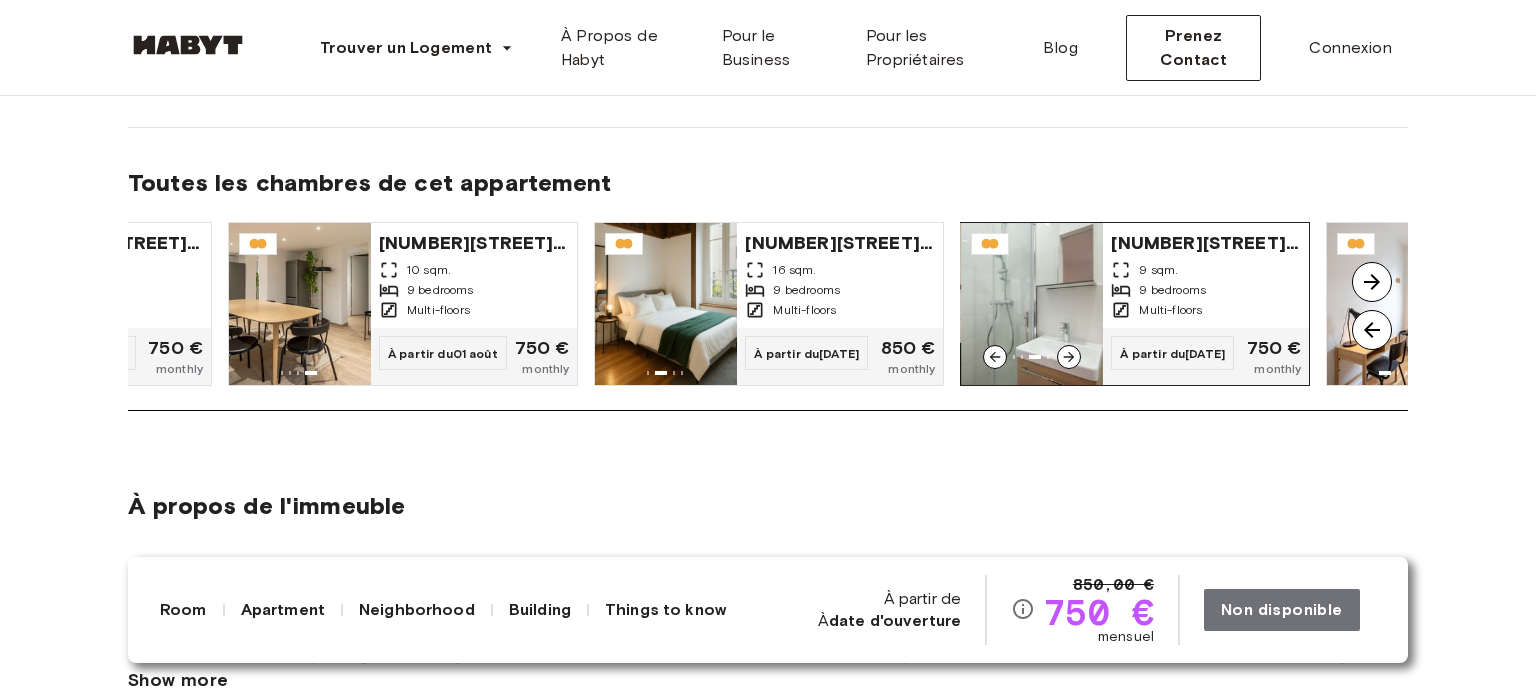 click 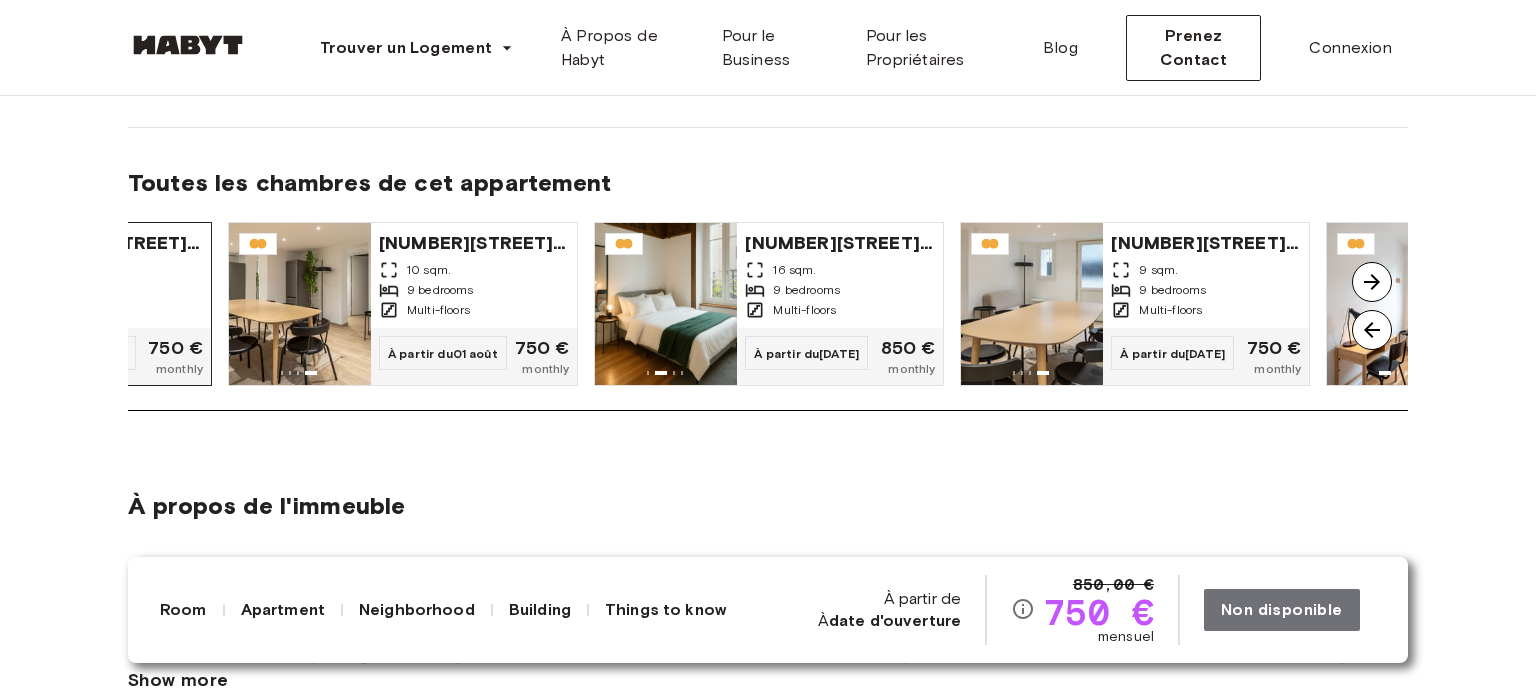 click on "9 sqm." at bounding box center [108, 270] 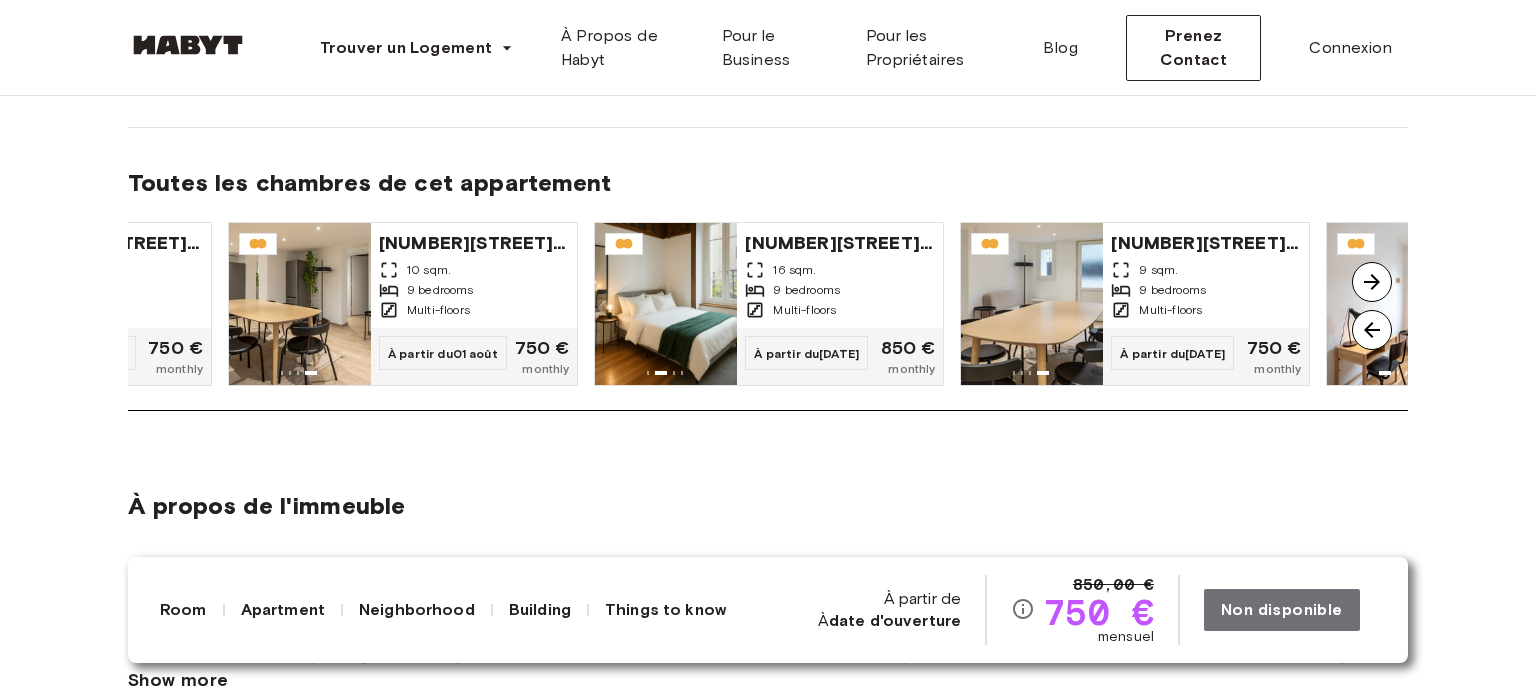 click at bounding box center (1372, 282) 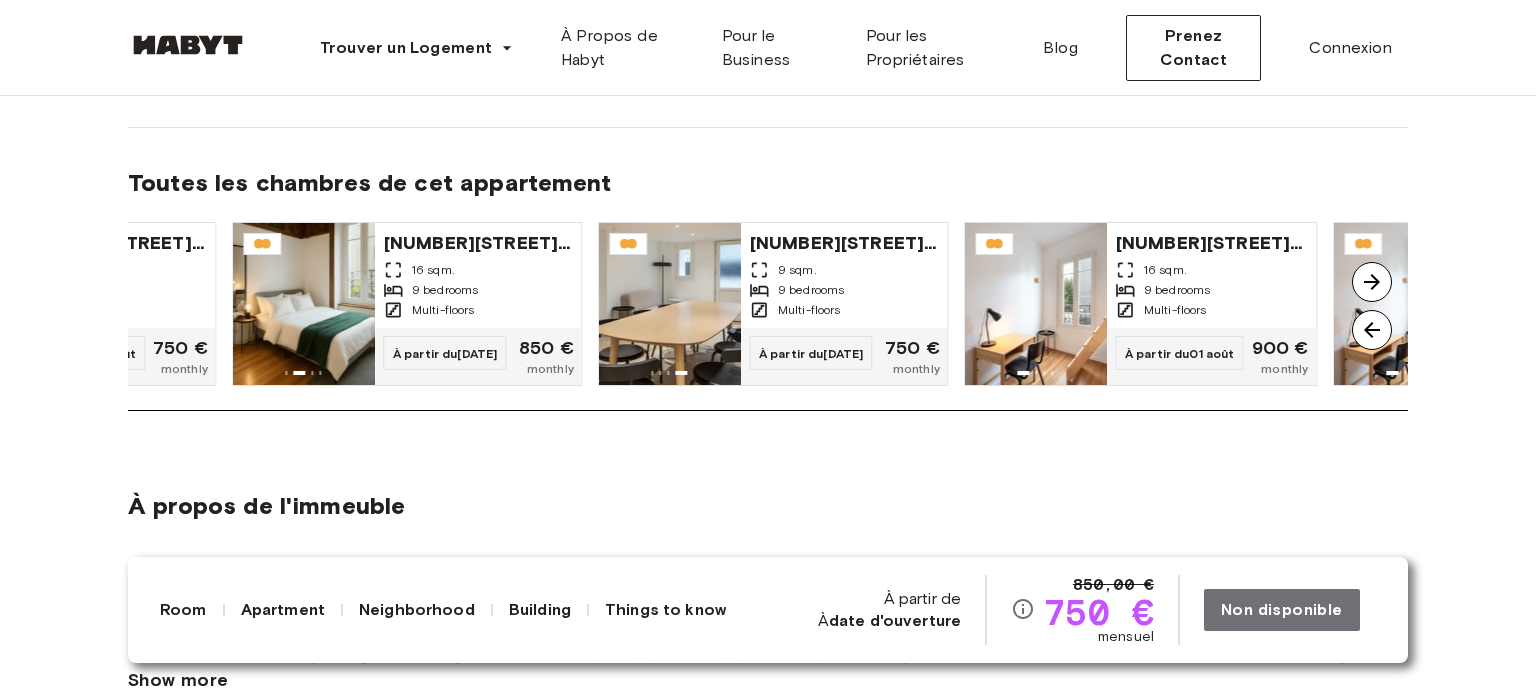click at bounding box center [1372, 282] 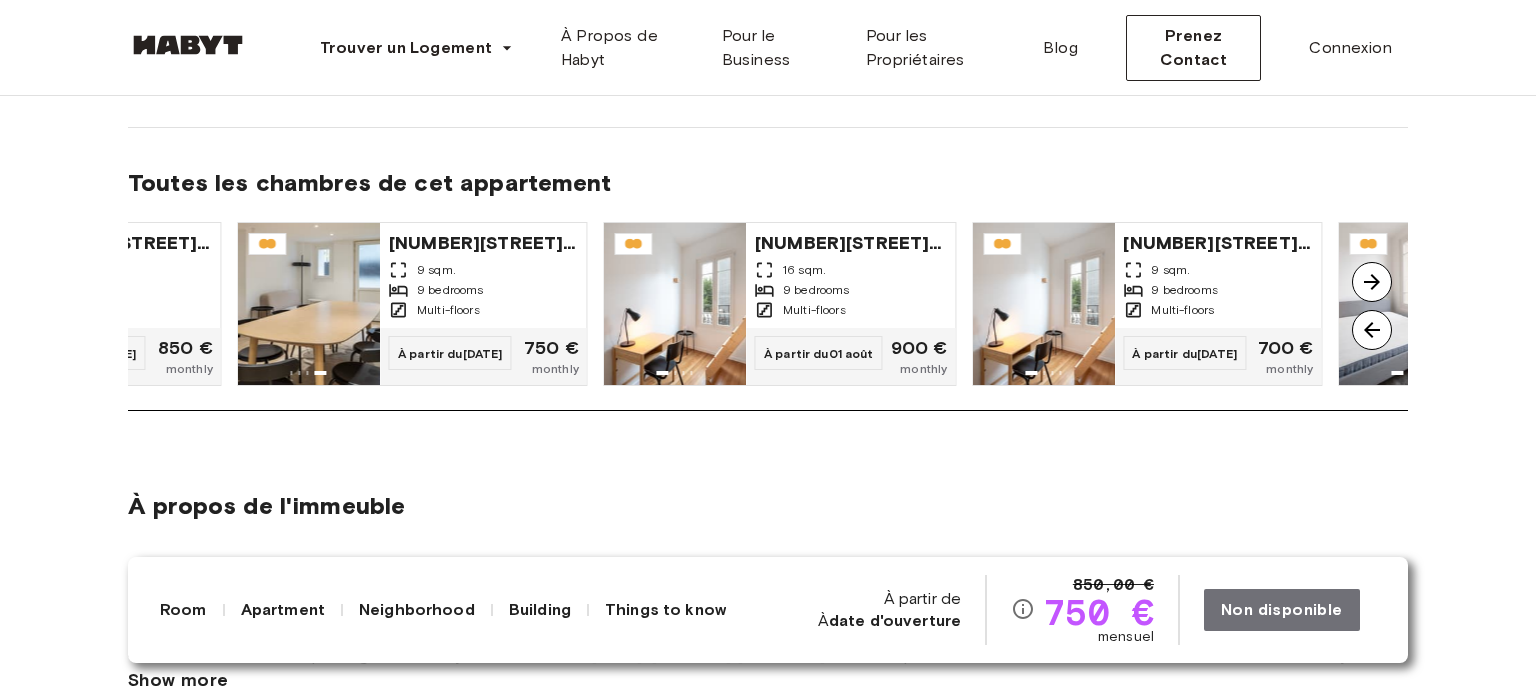 click at bounding box center (1372, 282) 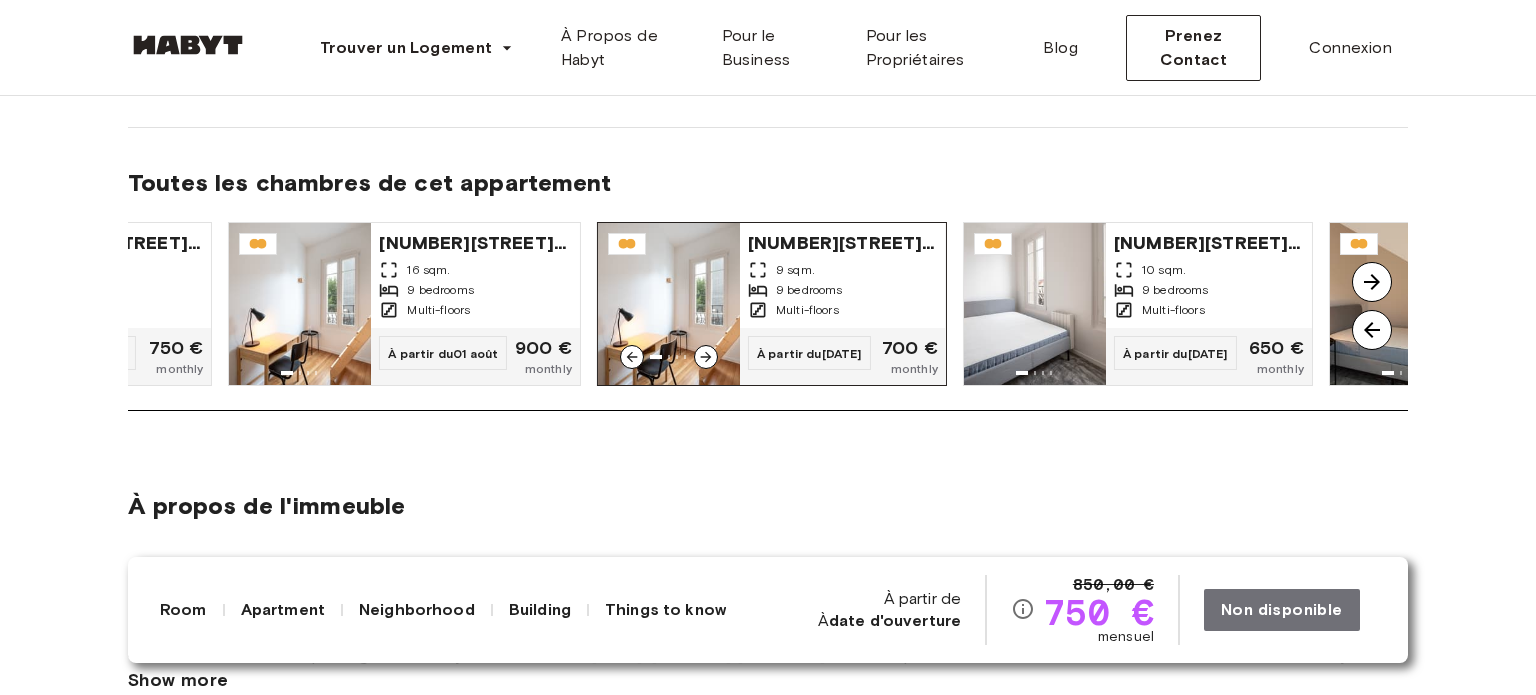 click 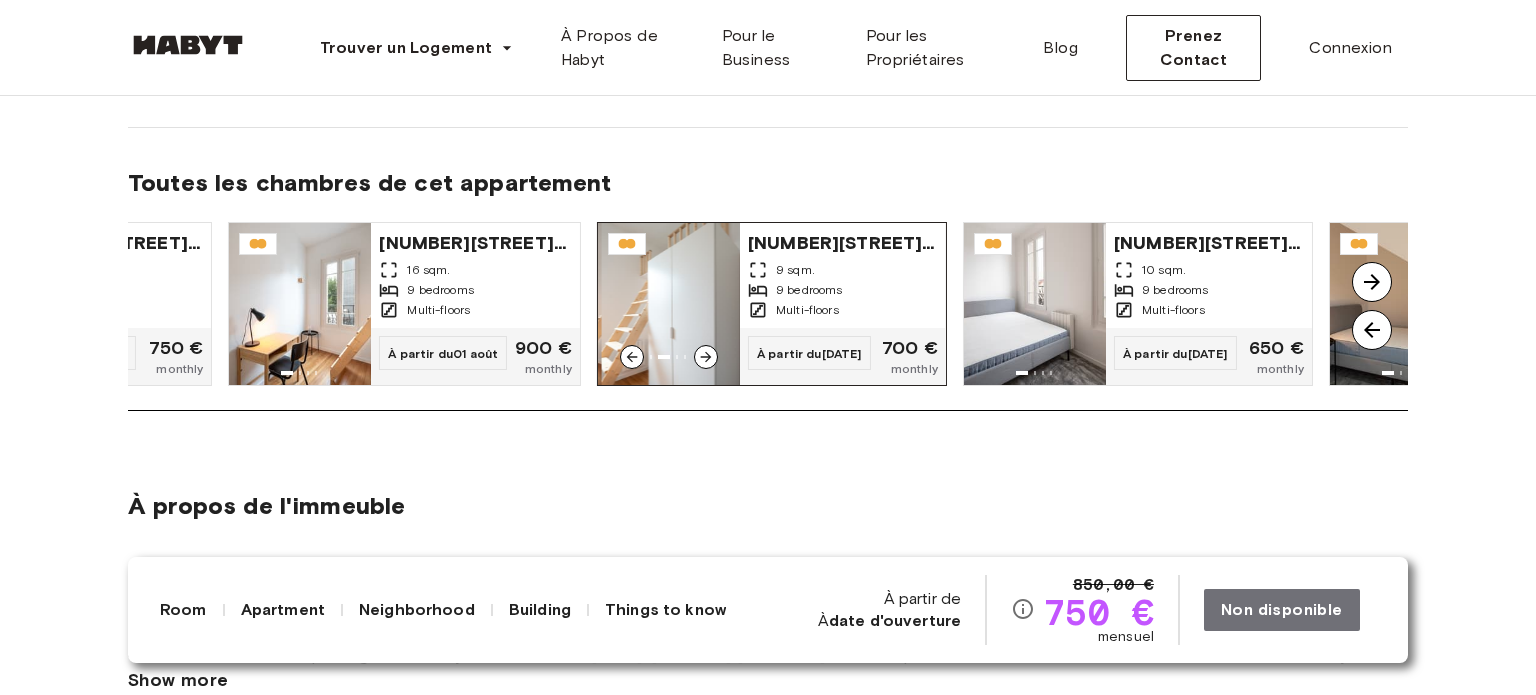 click 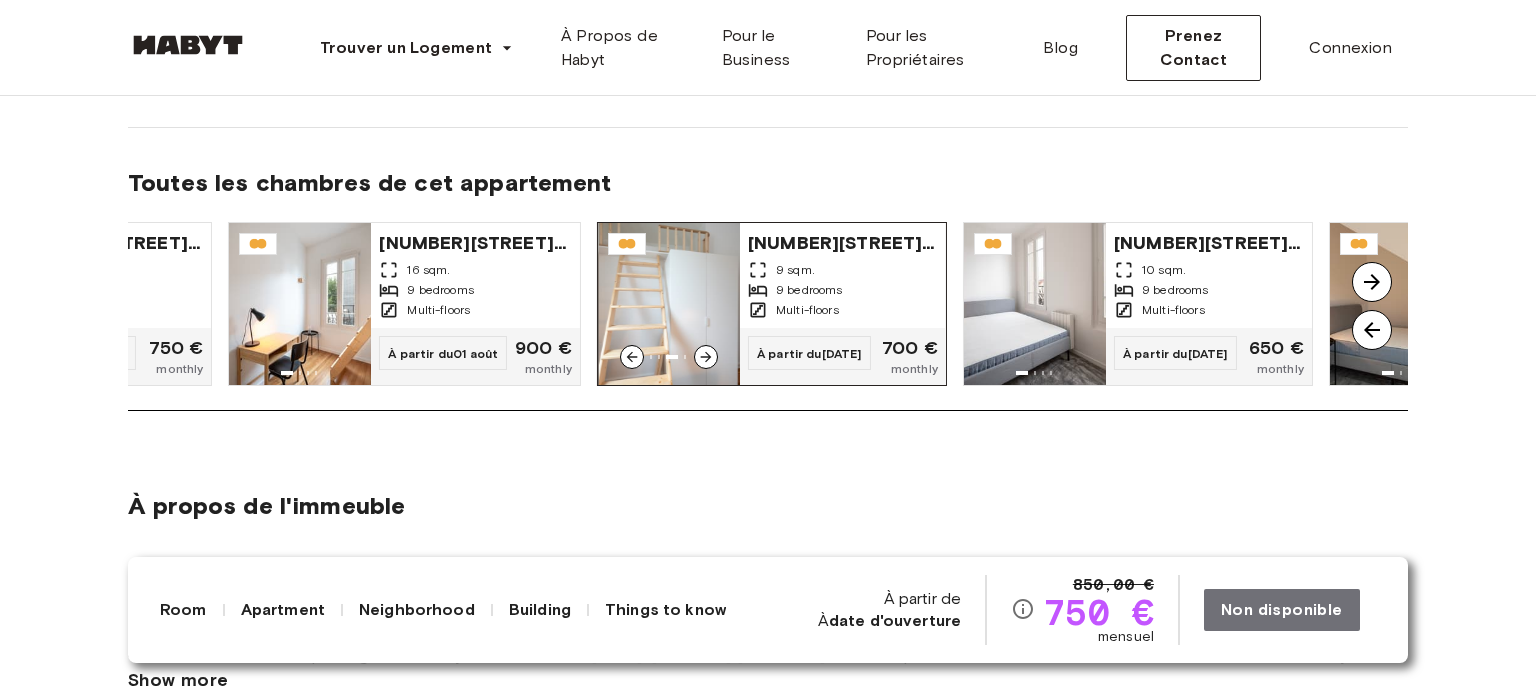 click at bounding box center [706, 357] 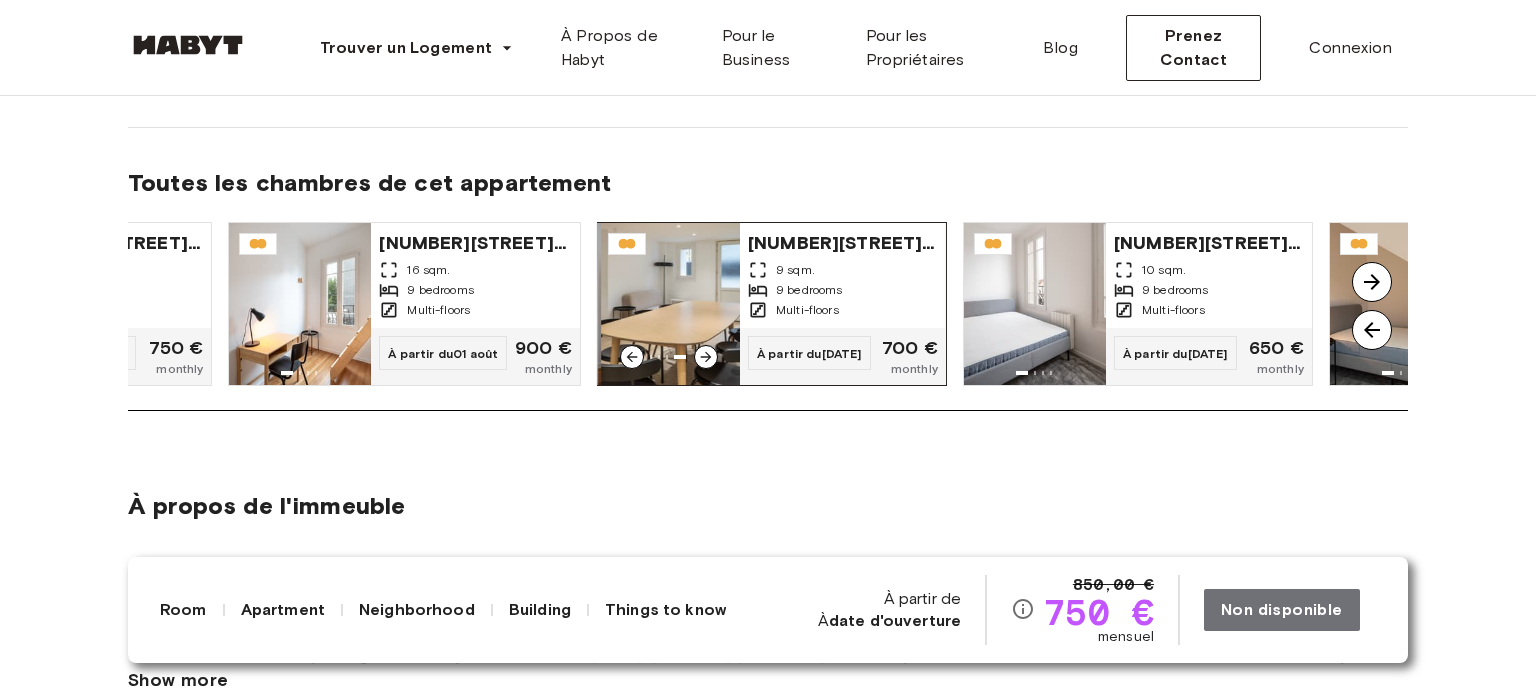 click at bounding box center [706, 357] 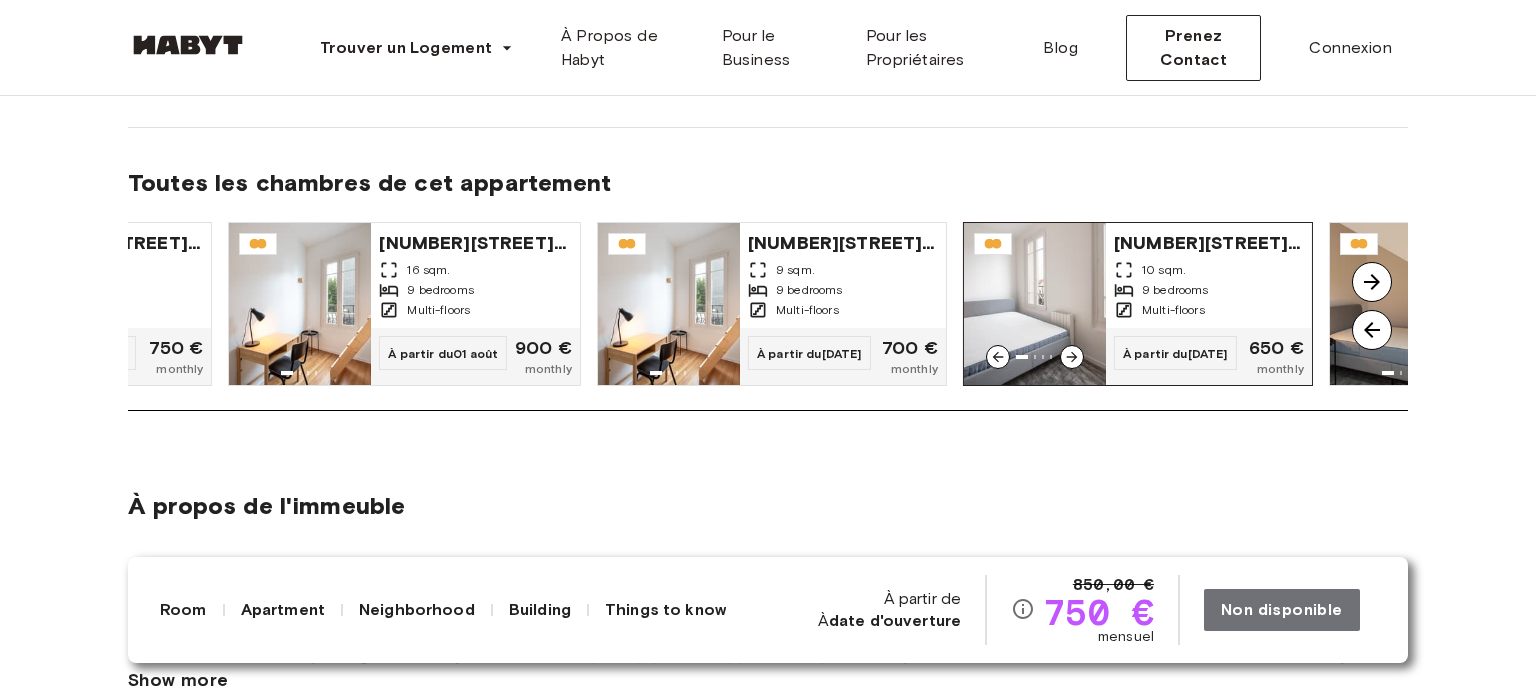 click at bounding box center (1072, 357) 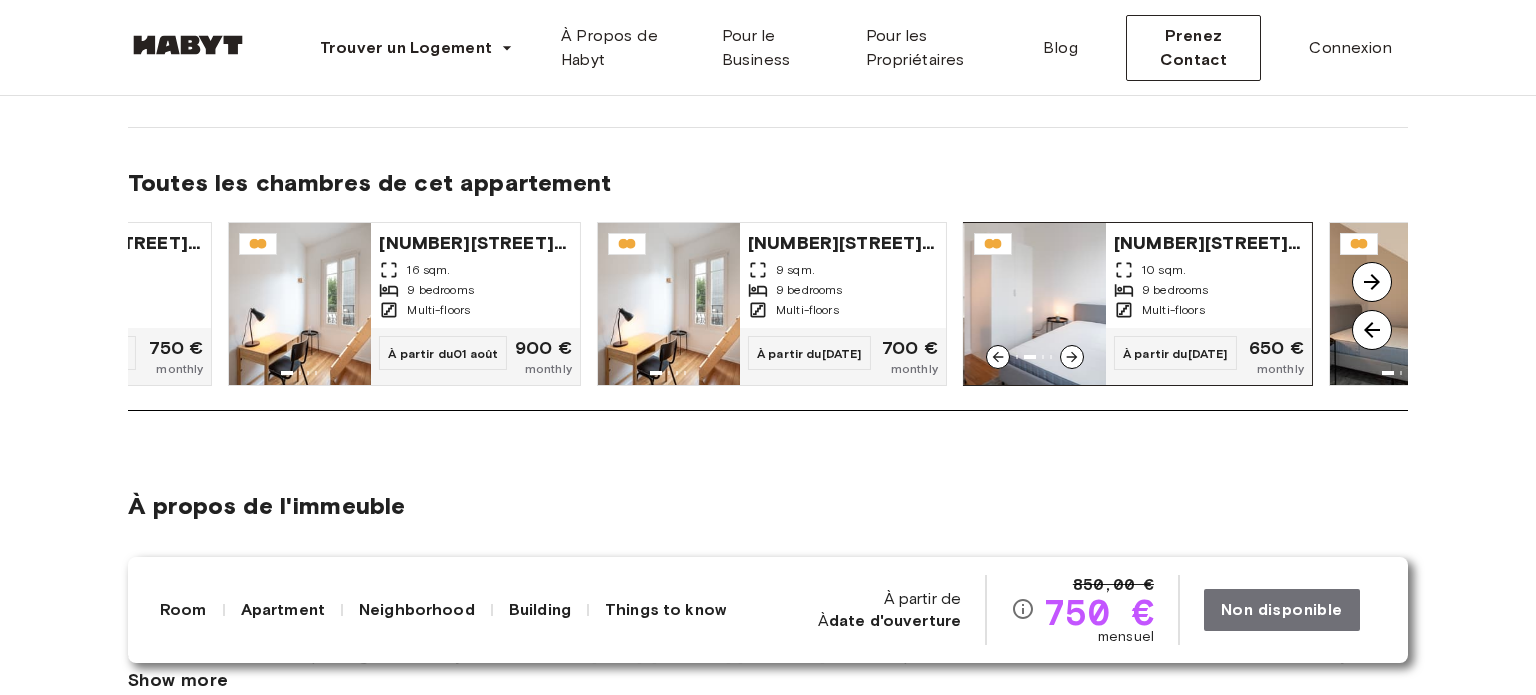 click at bounding box center [1072, 357] 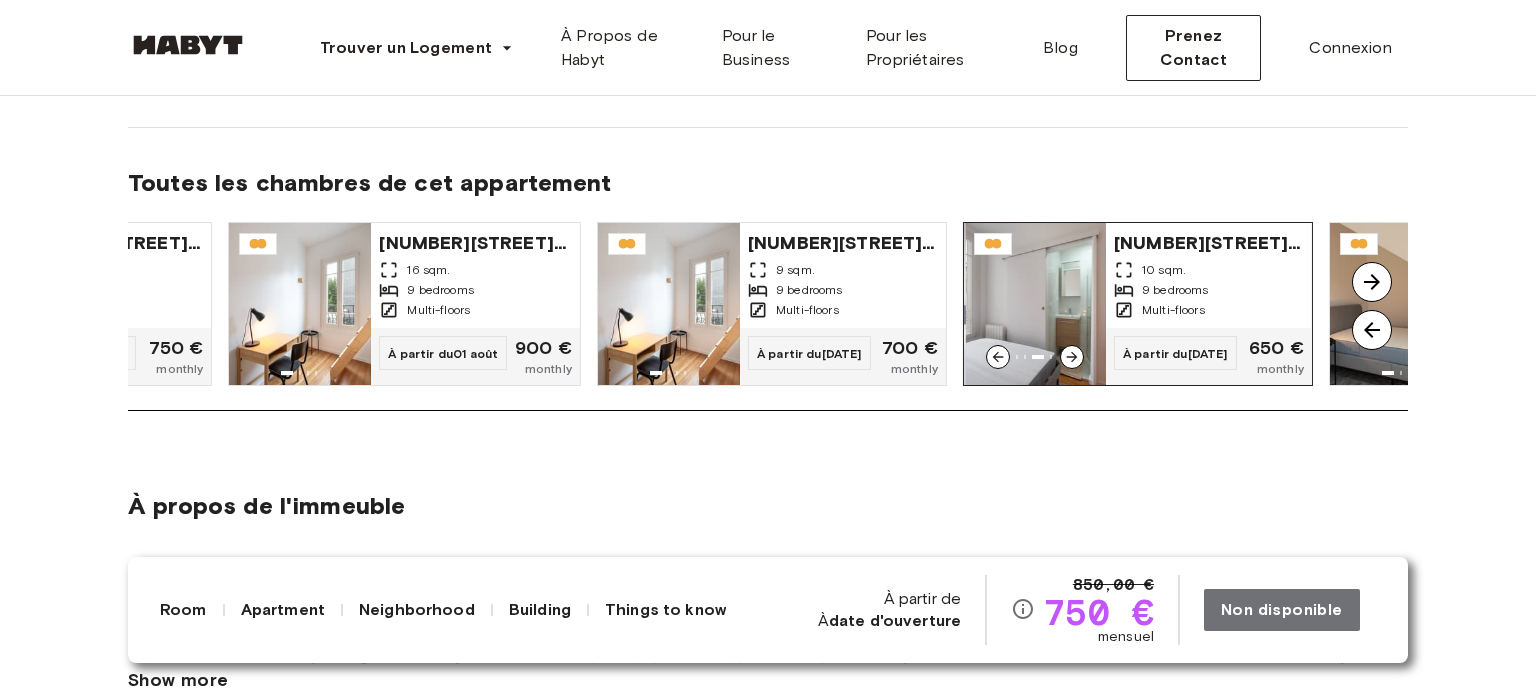 click at bounding box center [1035, 357] 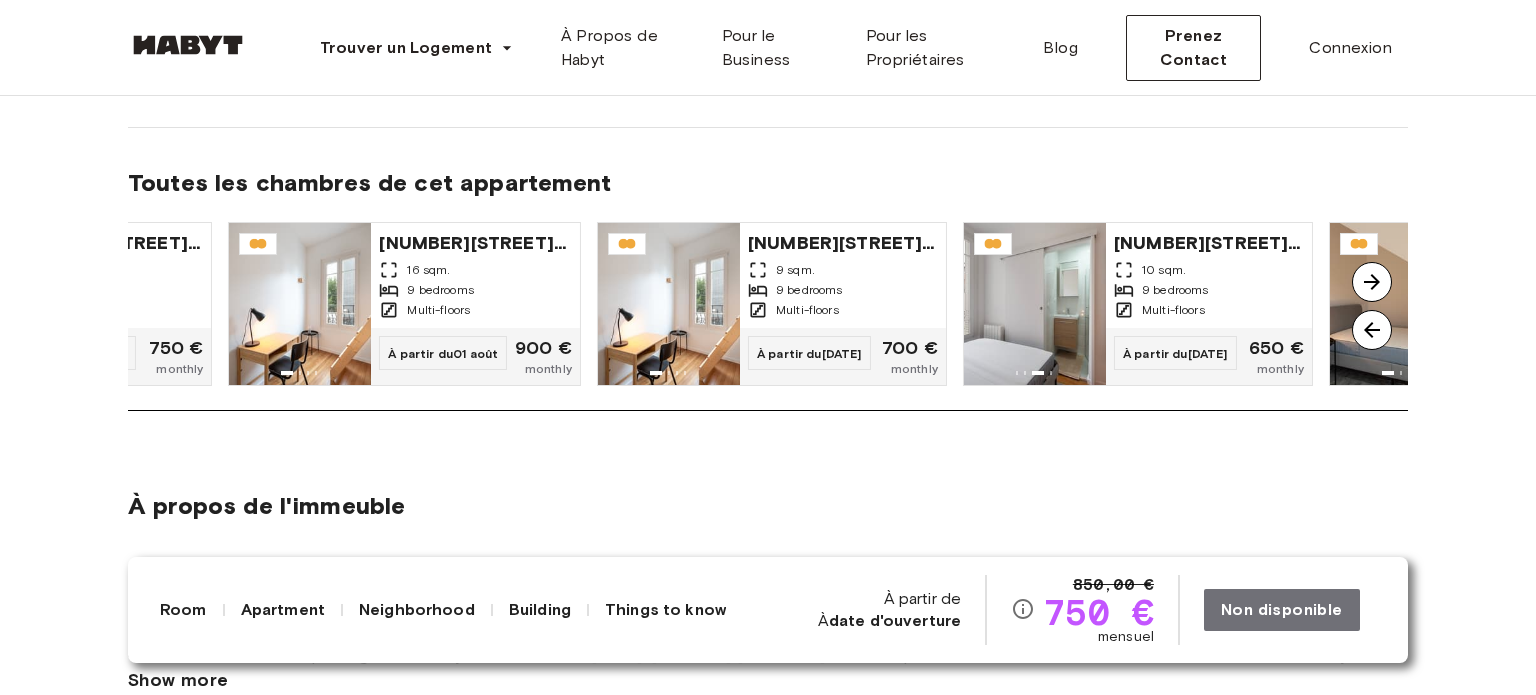click at bounding box center (1372, 282) 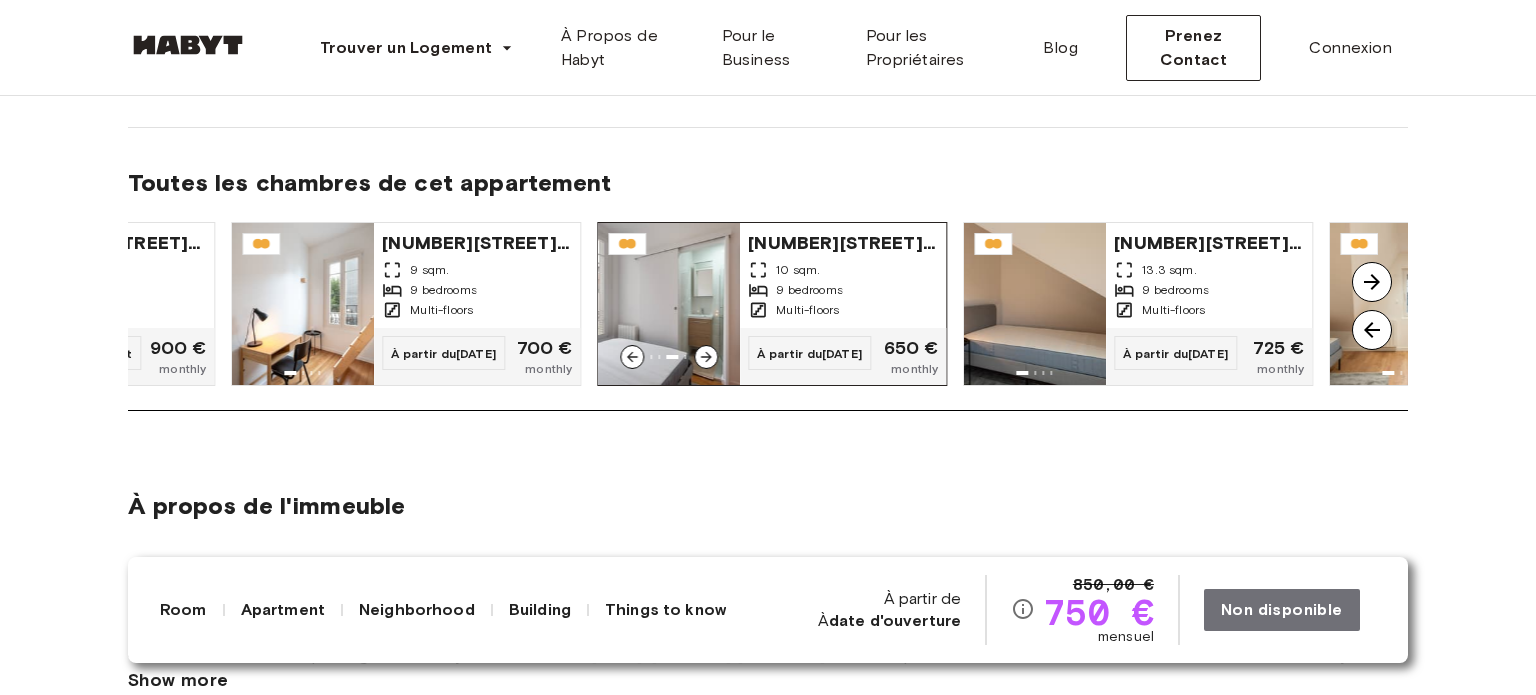 click 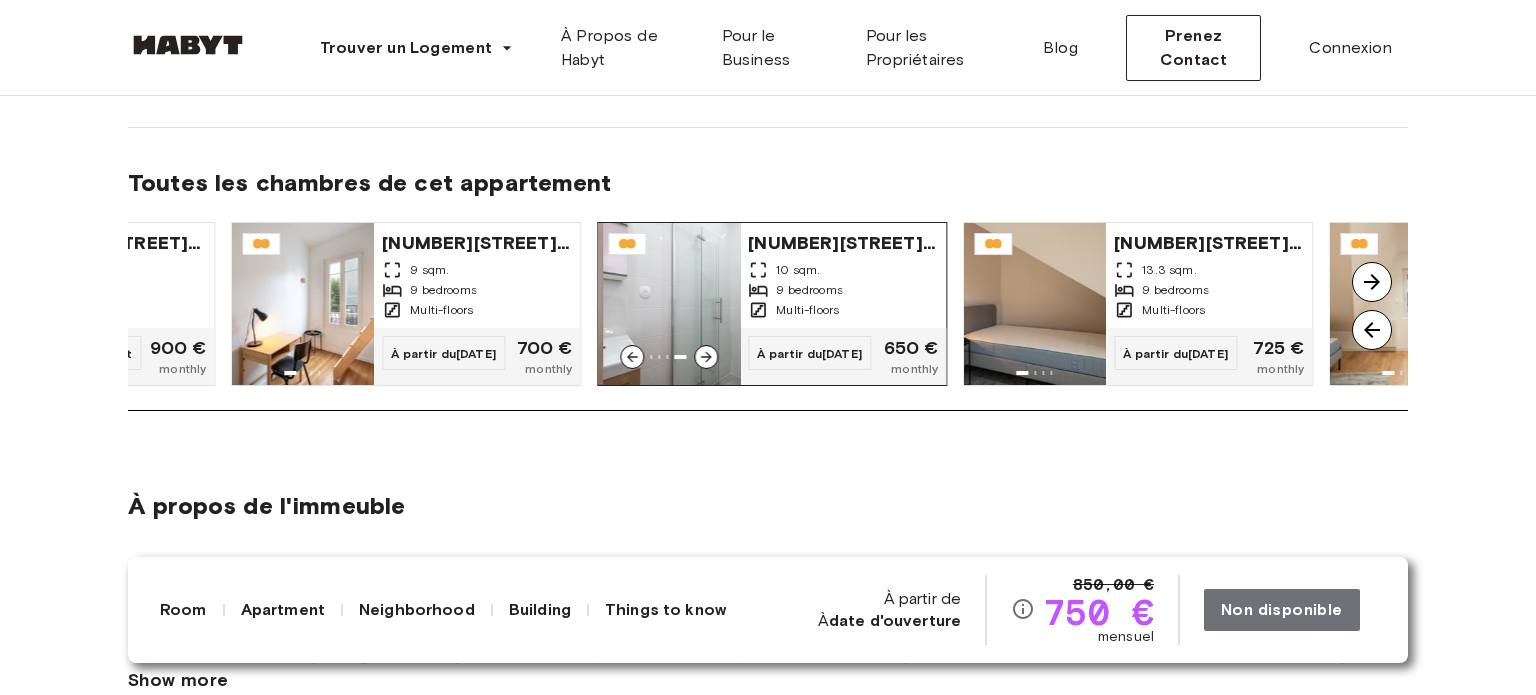 click on "10 sqm." at bounding box center [843, 270] 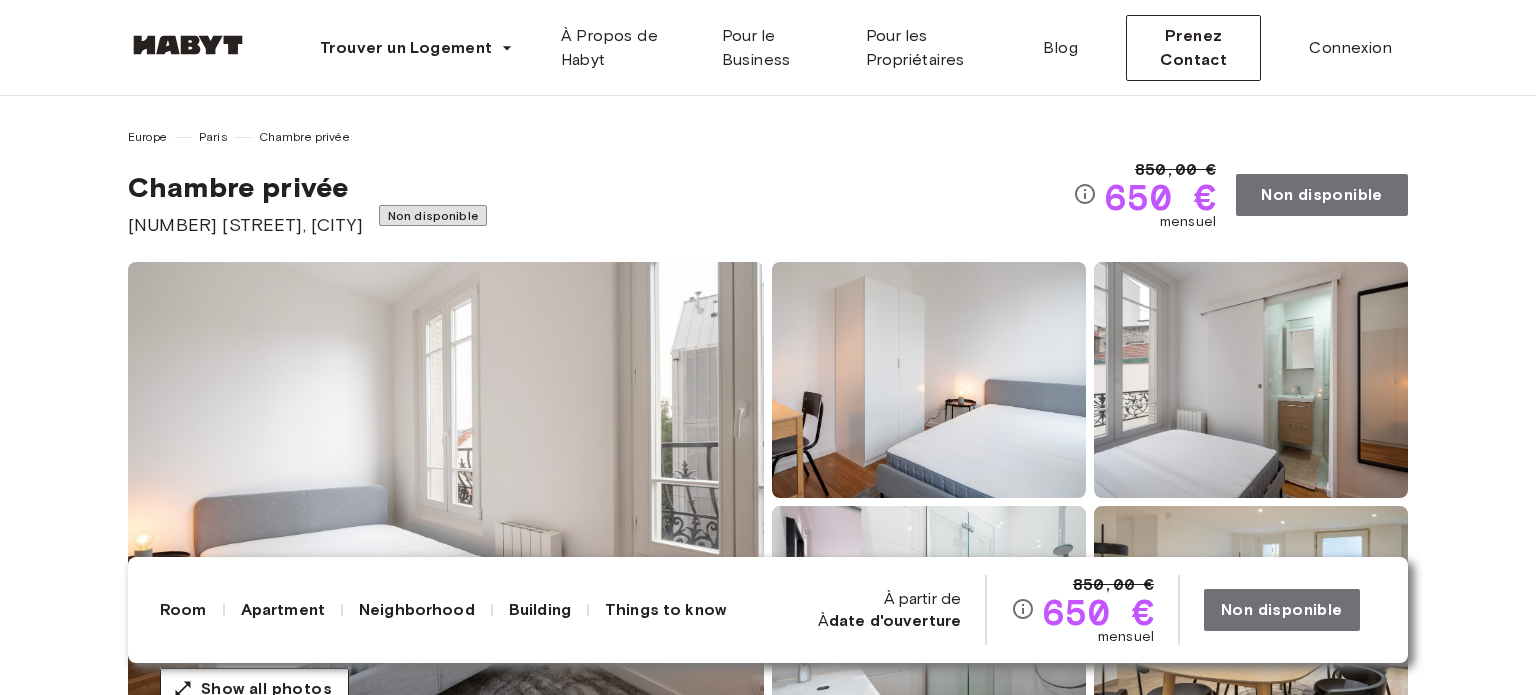 scroll, scrollTop: 188, scrollLeft: 0, axis: vertical 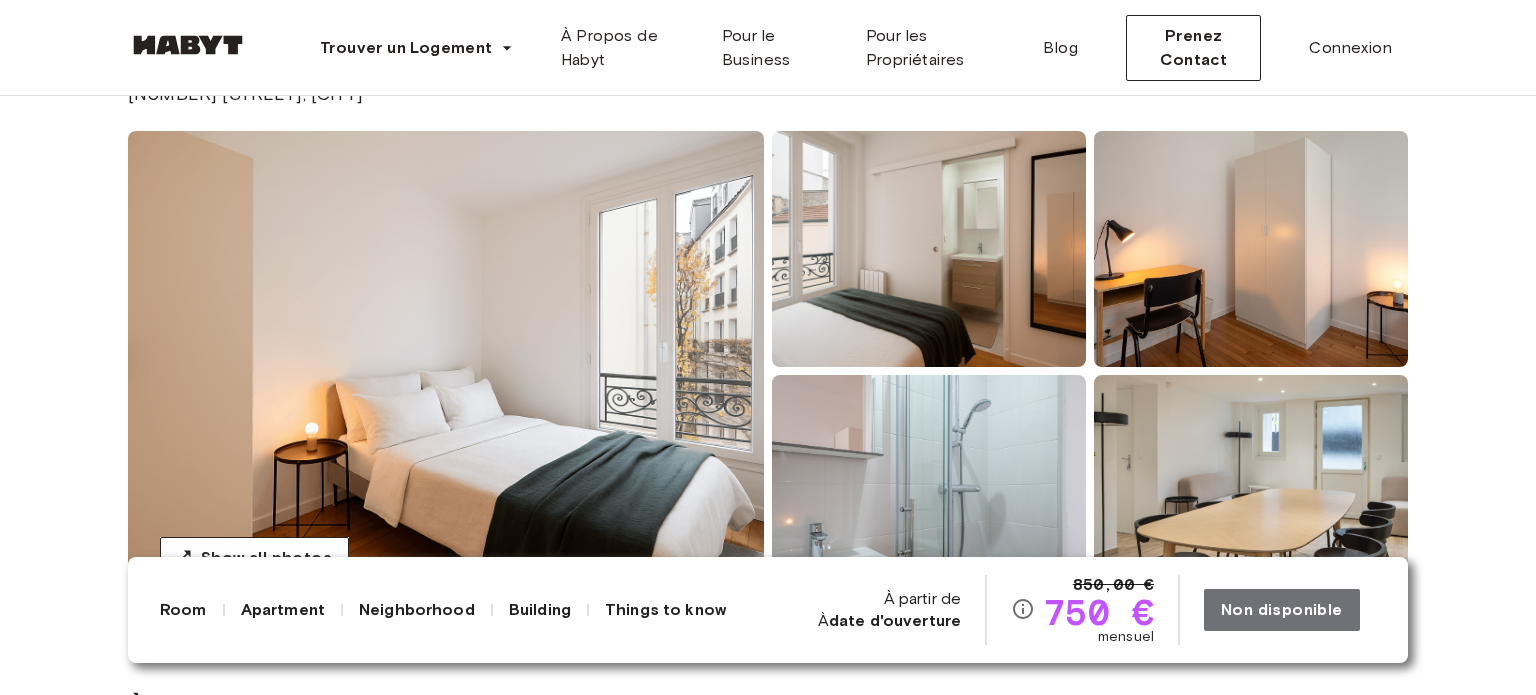click on "Non disponible" at bounding box center [1290, 610] 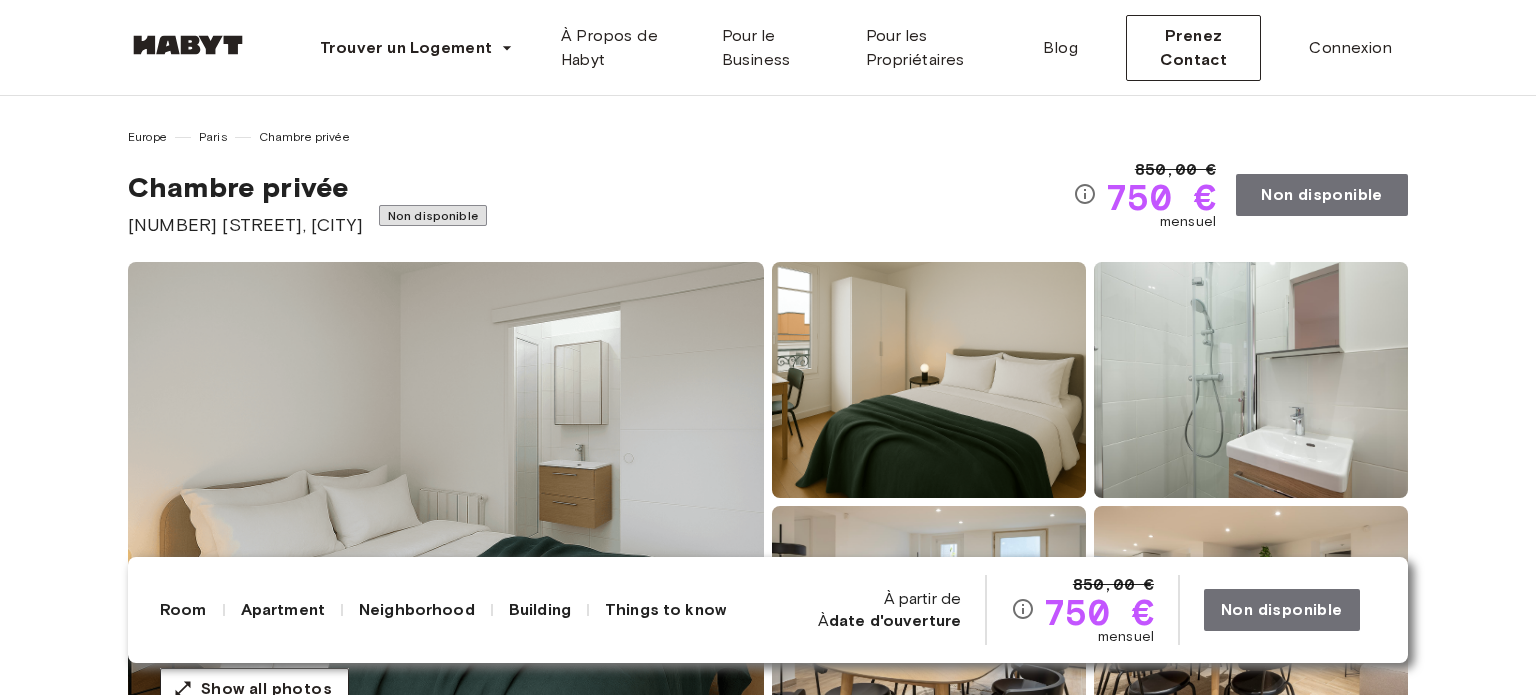scroll, scrollTop: 0, scrollLeft: 0, axis: both 